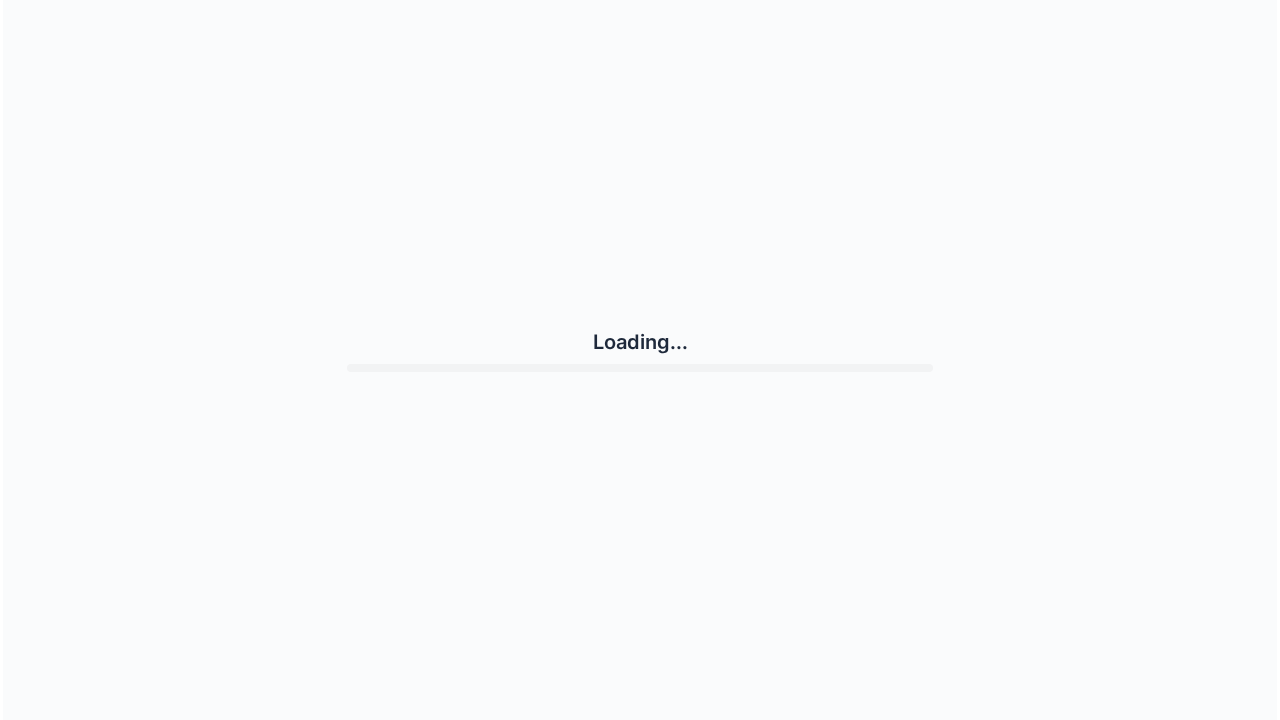 scroll, scrollTop: 0, scrollLeft: 0, axis: both 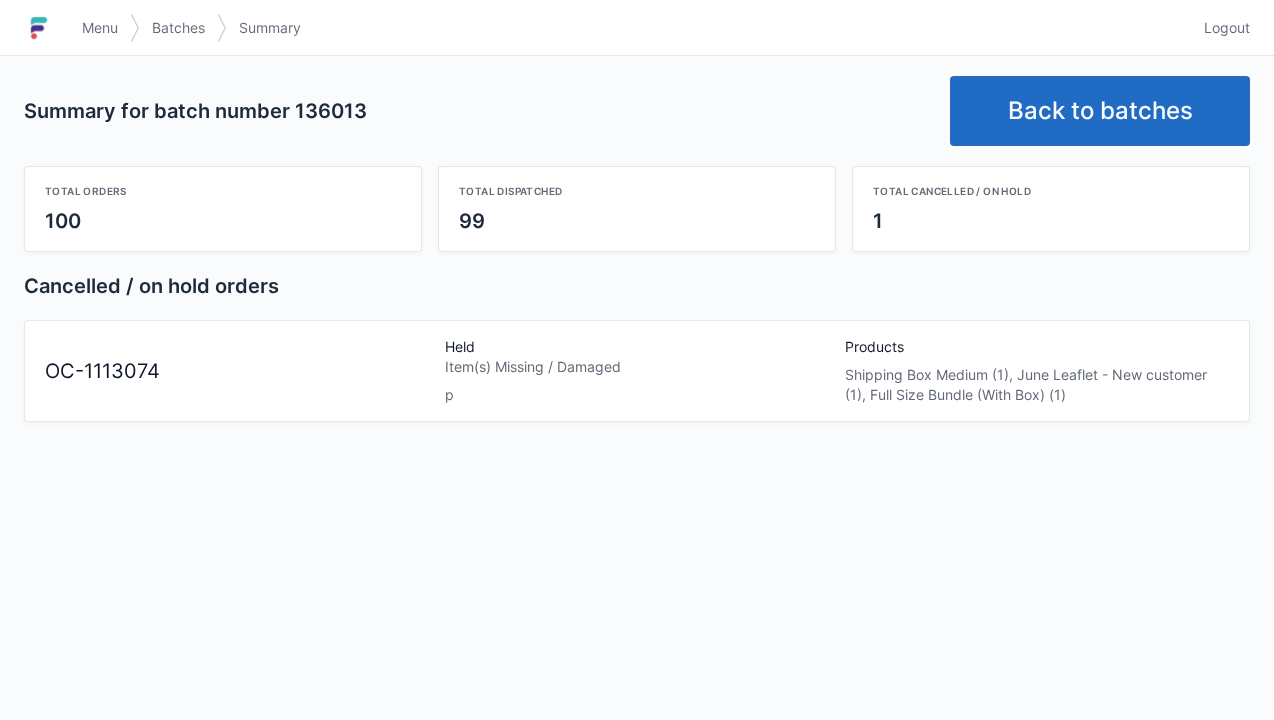 click on "Menu" at bounding box center [100, 28] 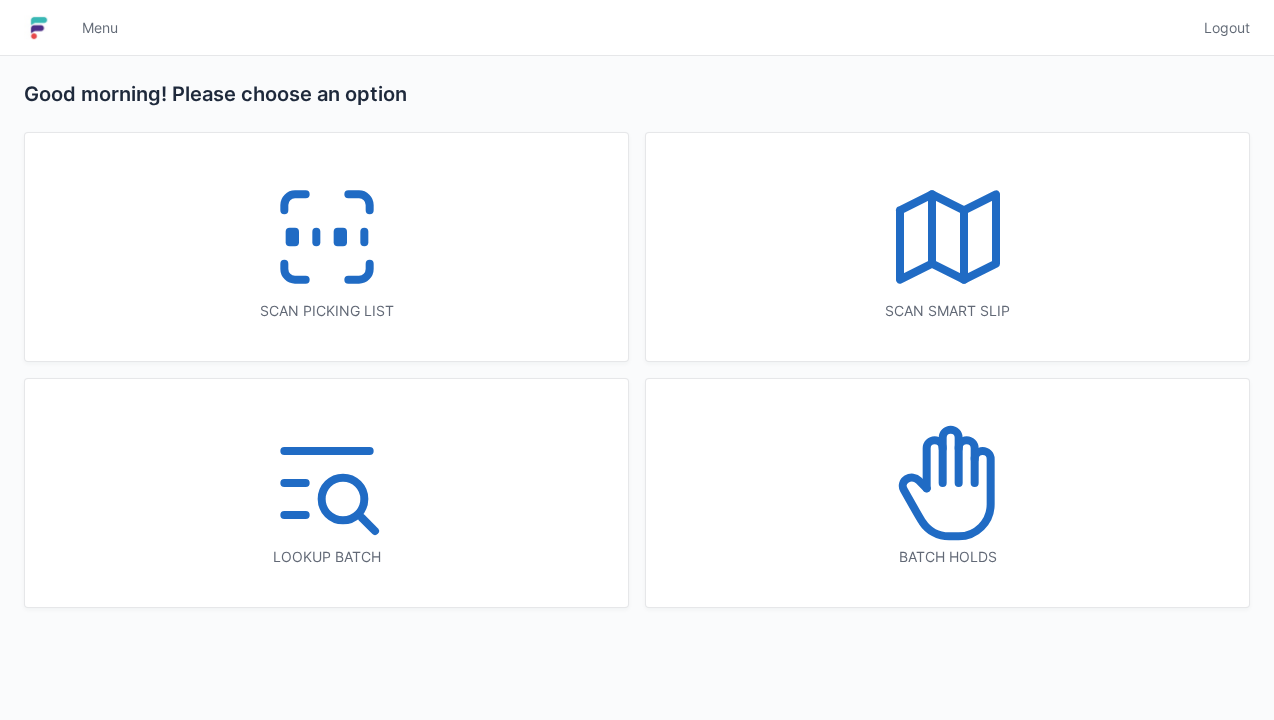 scroll, scrollTop: 0, scrollLeft: 0, axis: both 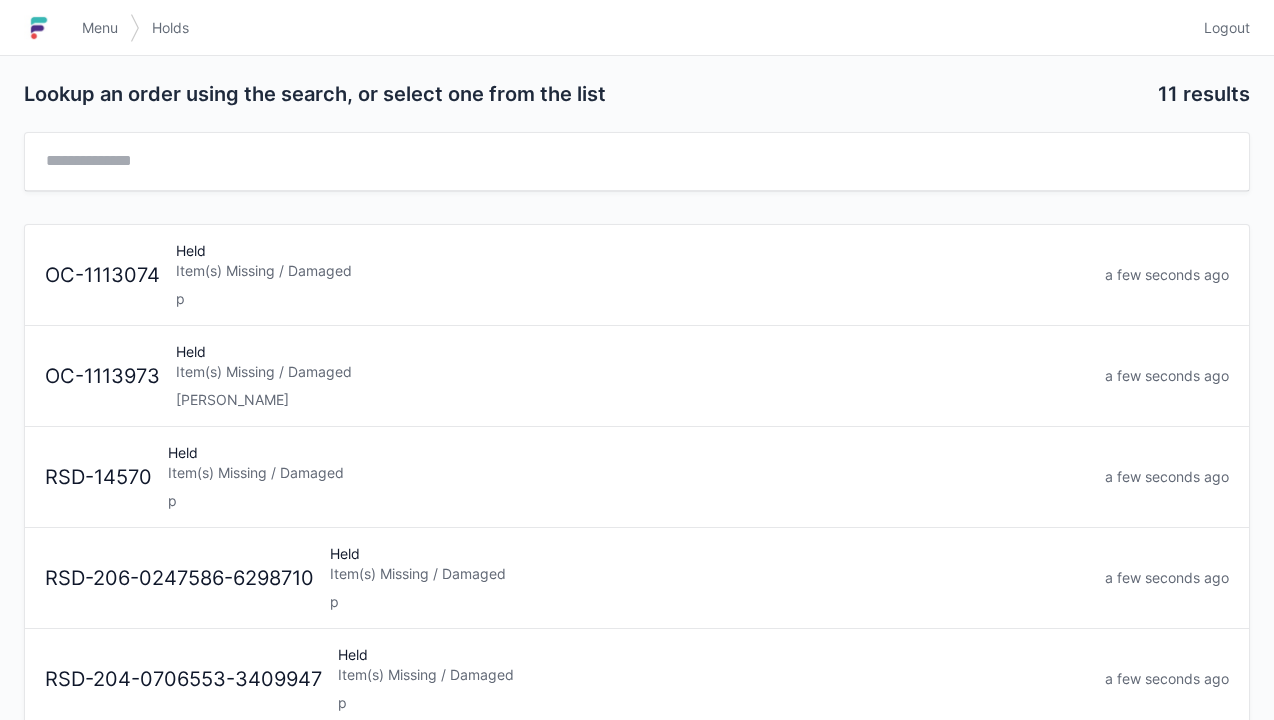 click on "Item(s) Missing / Damaged" at bounding box center [632, 271] 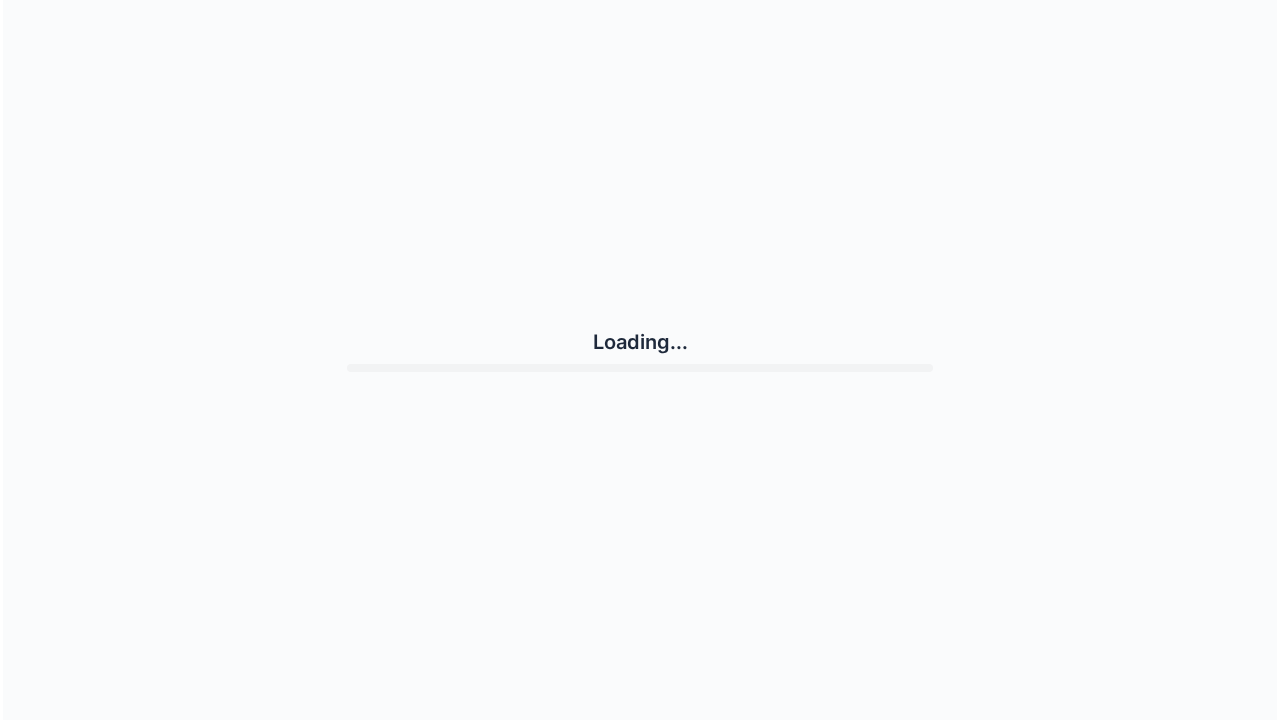 scroll, scrollTop: 0, scrollLeft: 0, axis: both 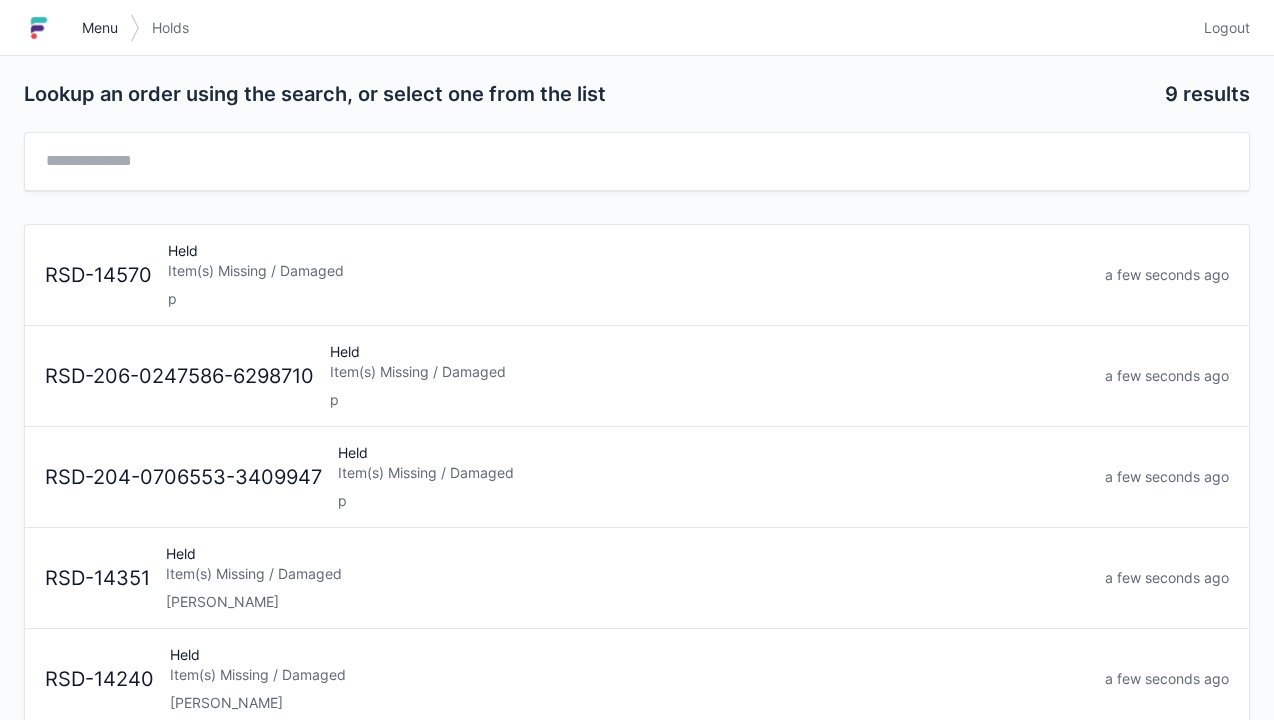 click on "Menu" at bounding box center (100, 28) 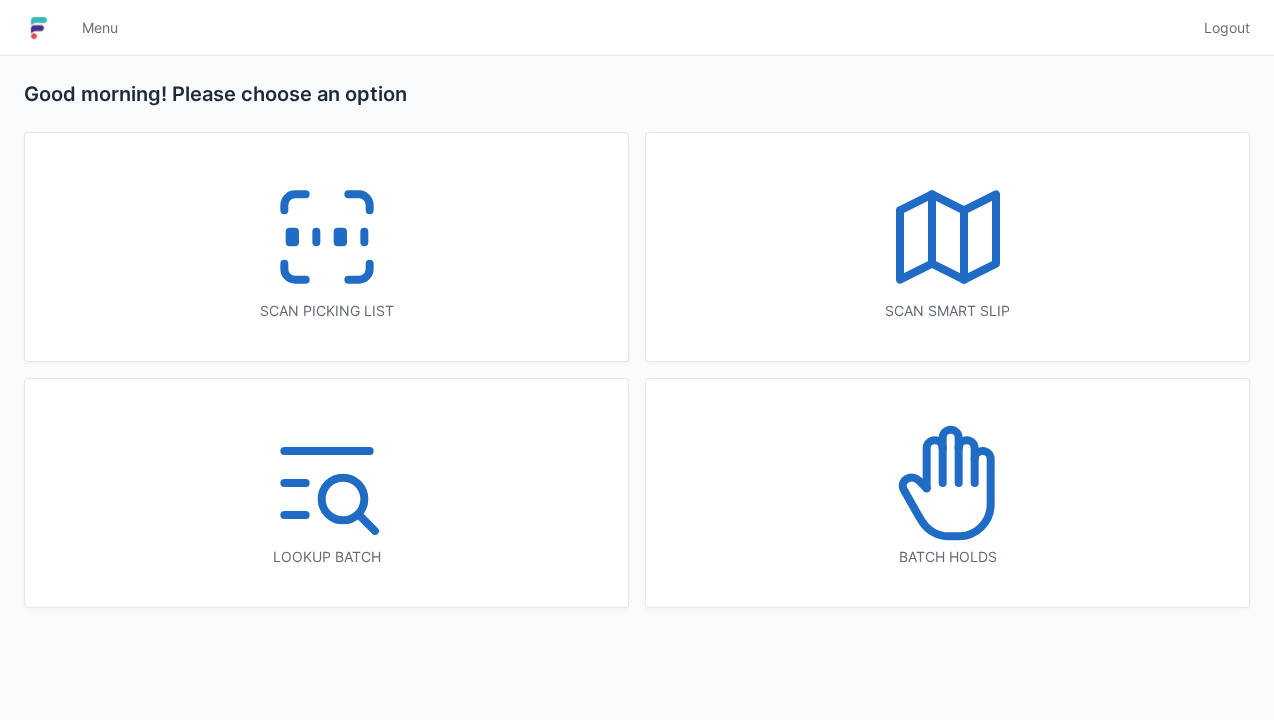 scroll, scrollTop: 0, scrollLeft: 0, axis: both 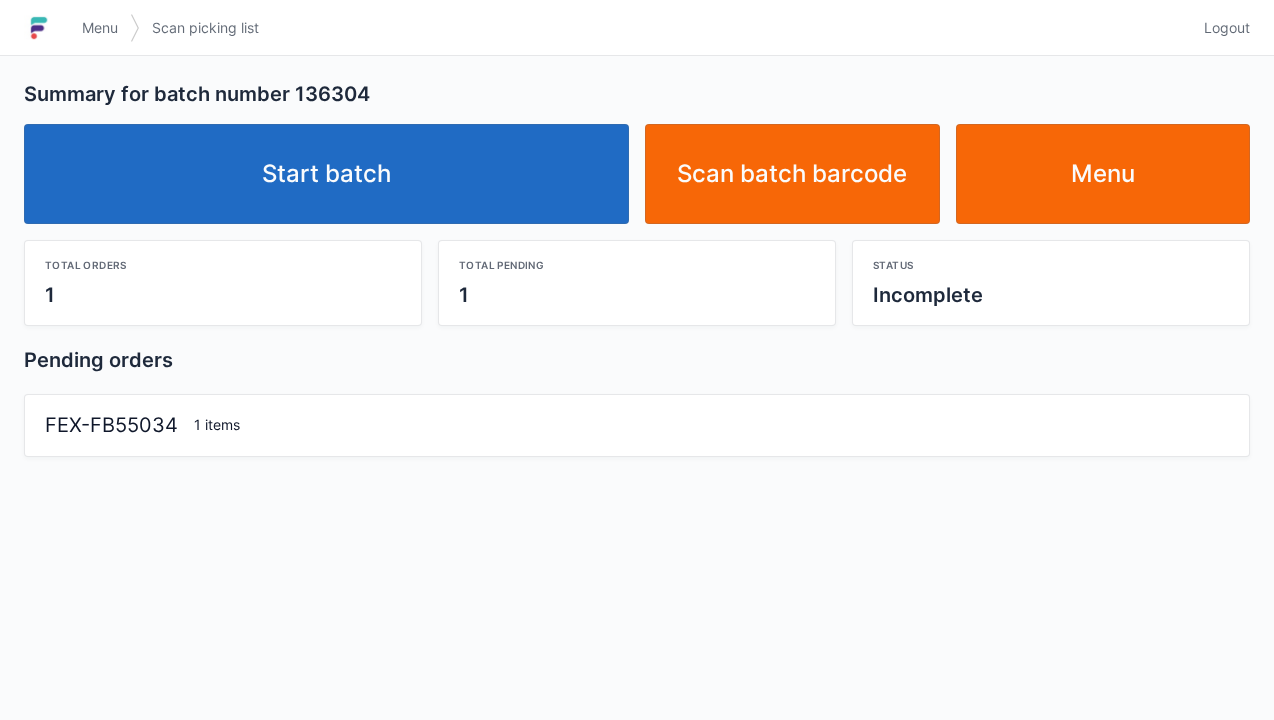 click on "Start batch" at bounding box center (326, 174) 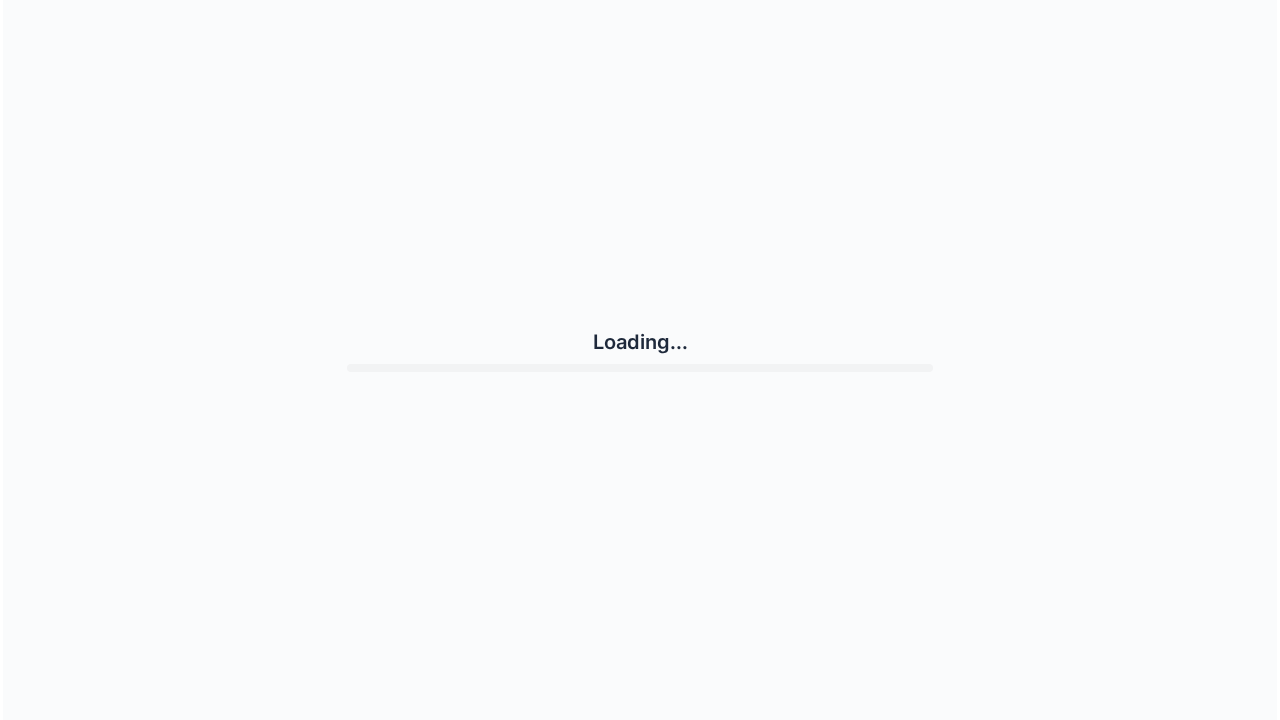 scroll, scrollTop: 0, scrollLeft: 0, axis: both 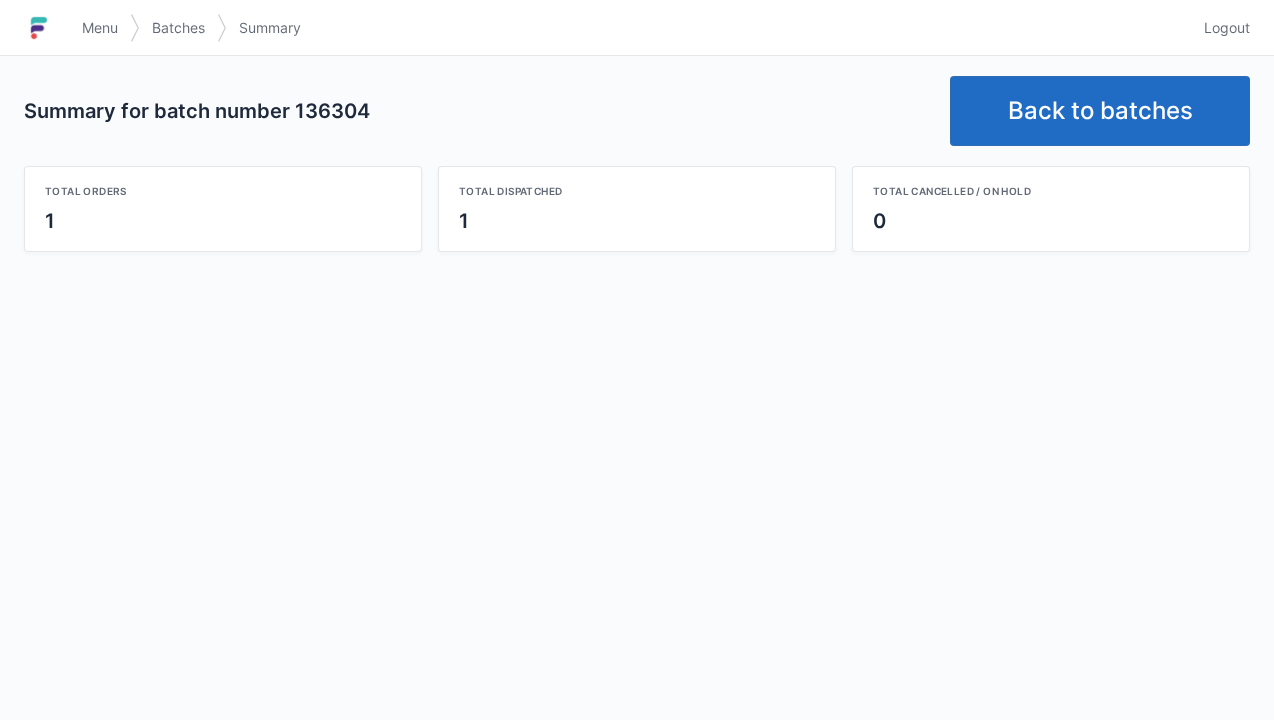 click on "Back to batches" at bounding box center (1100, 111) 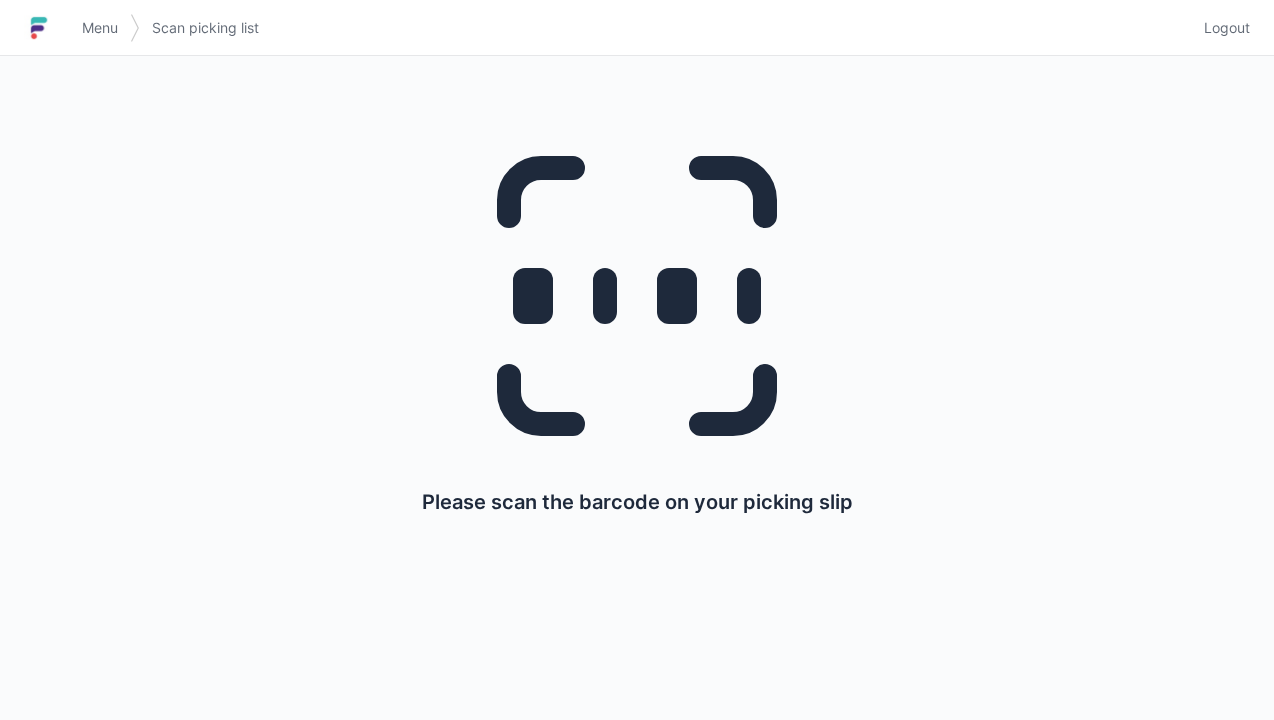 scroll, scrollTop: 0, scrollLeft: 0, axis: both 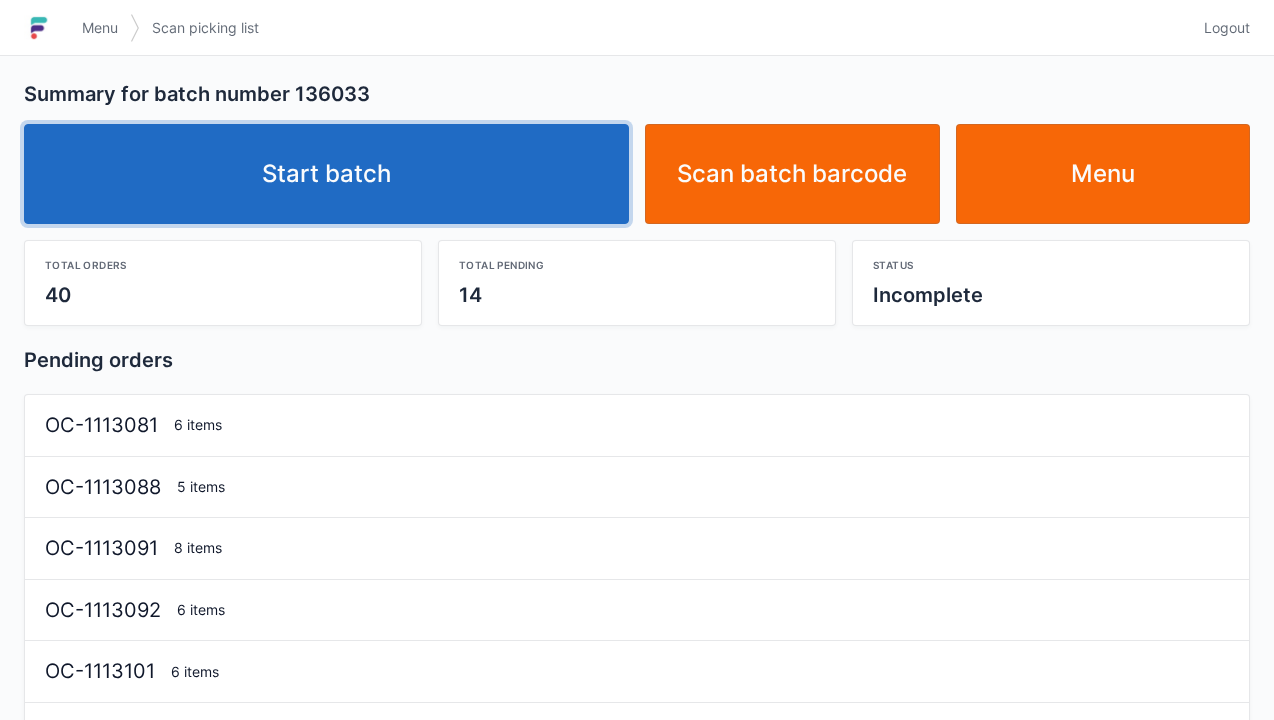 click on "Start batch" at bounding box center [326, 174] 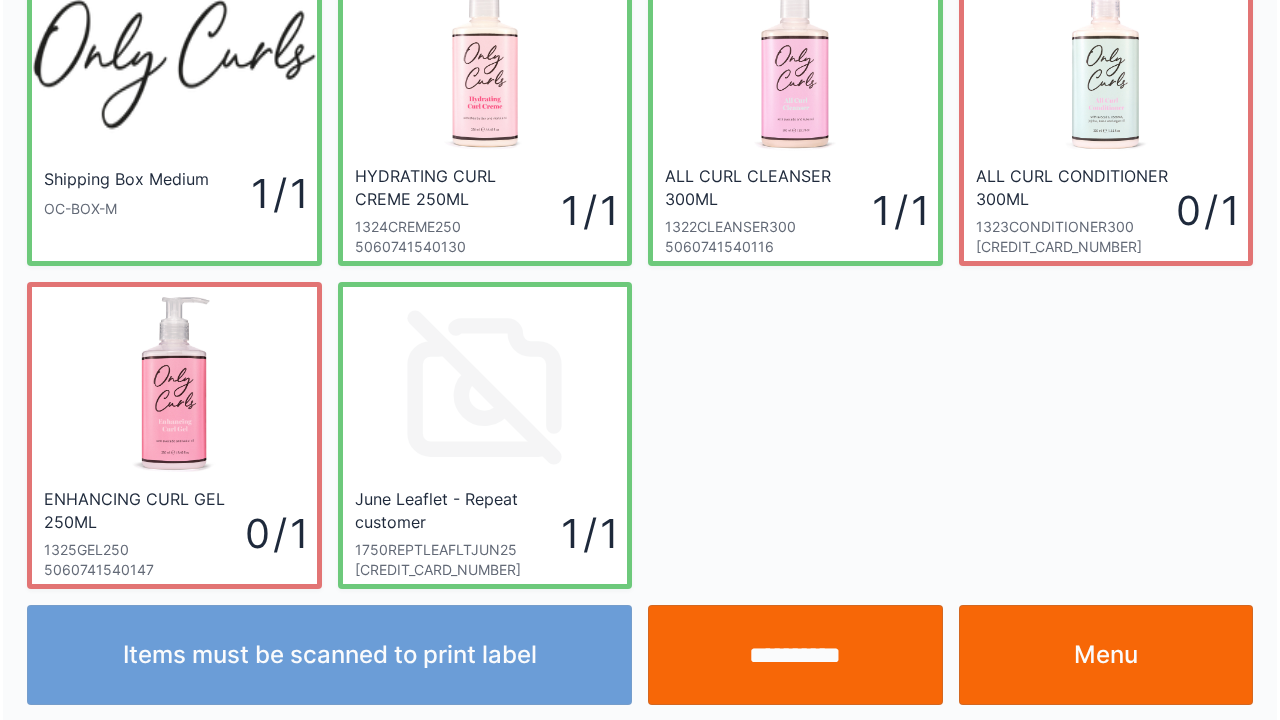 scroll, scrollTop: 116, scrollLeft: 0, axis: vertical 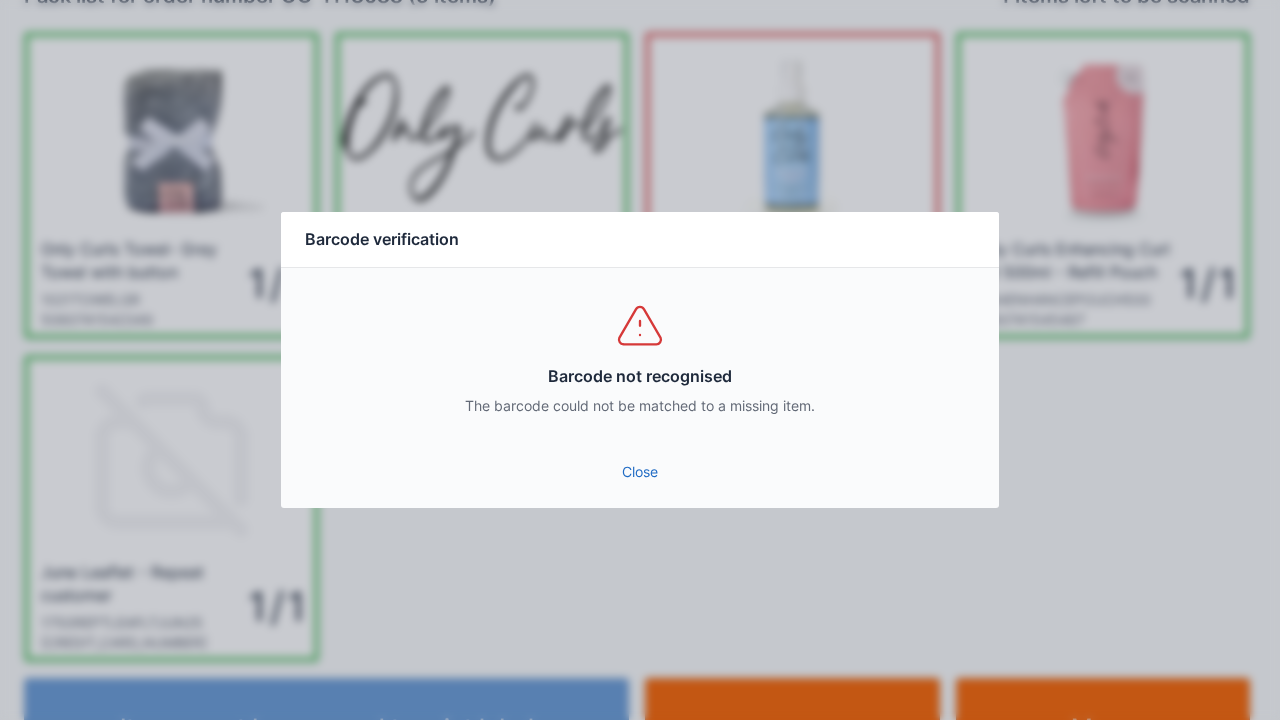 click on "Close" at bounding box center (640, 472) 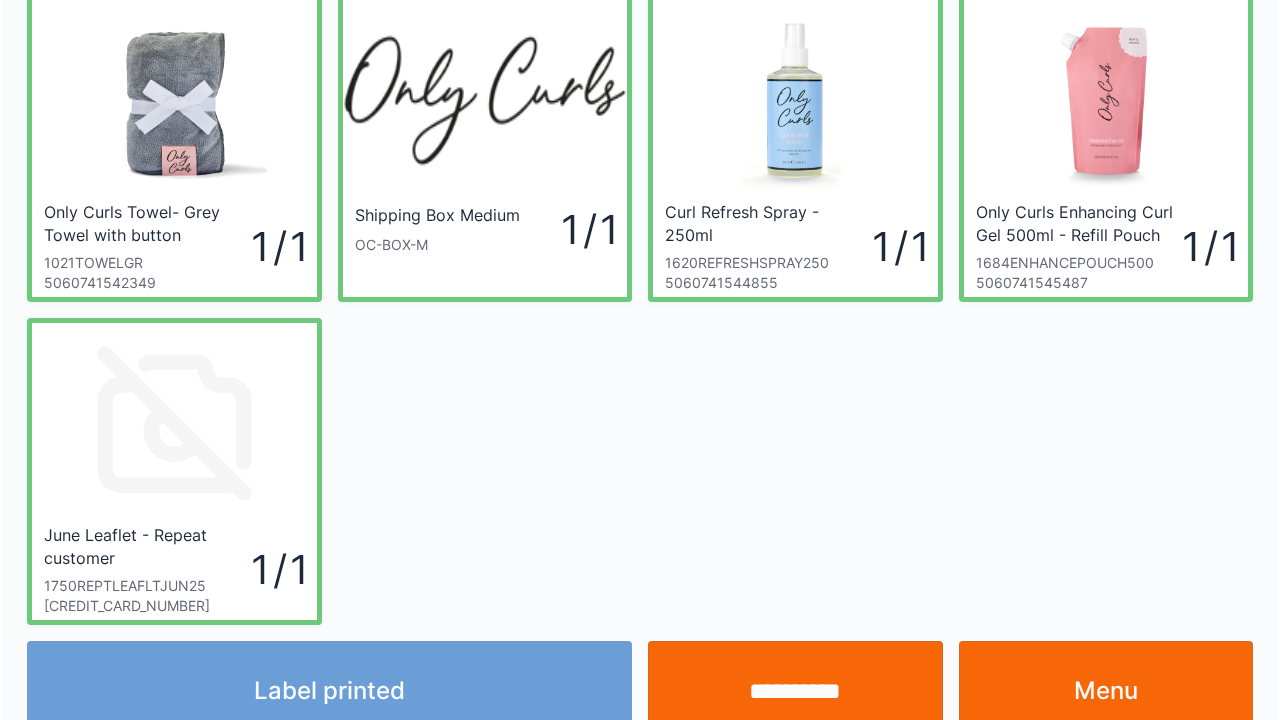 scroll, scrollTop: 80, scrollLeft: 0, axis: vertical 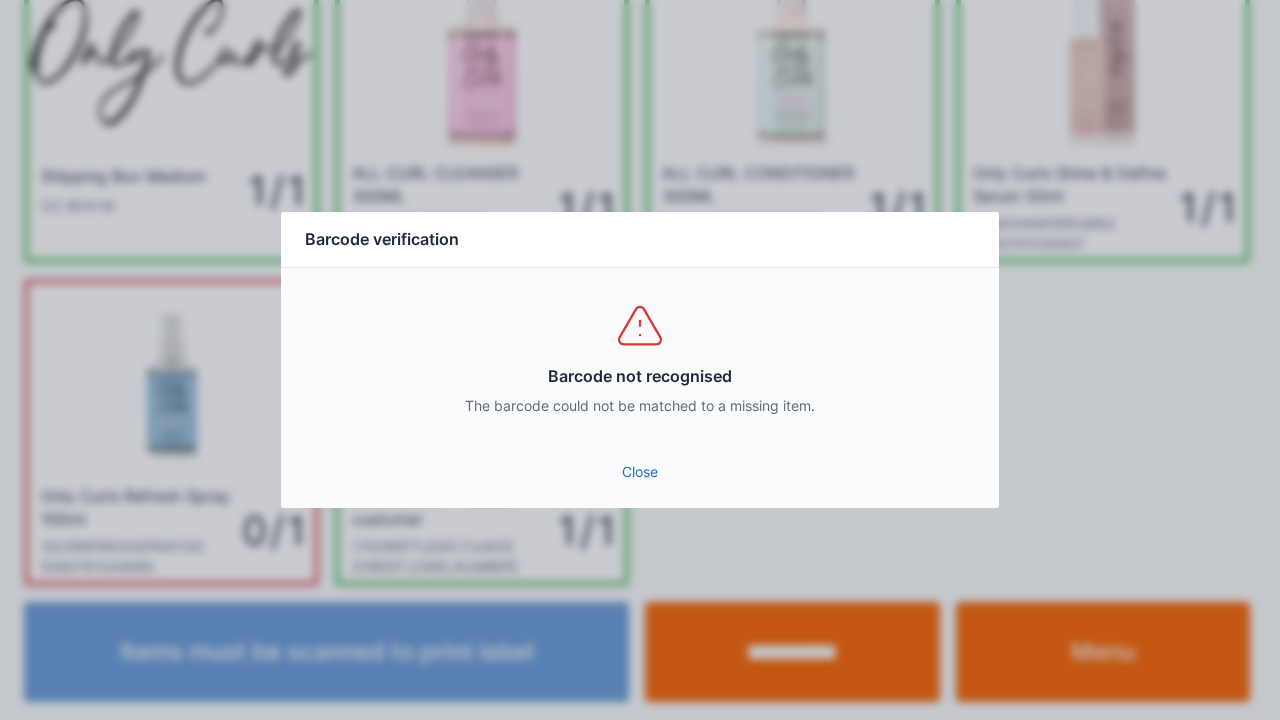 click on "Close" at bounding box center [640, 472] 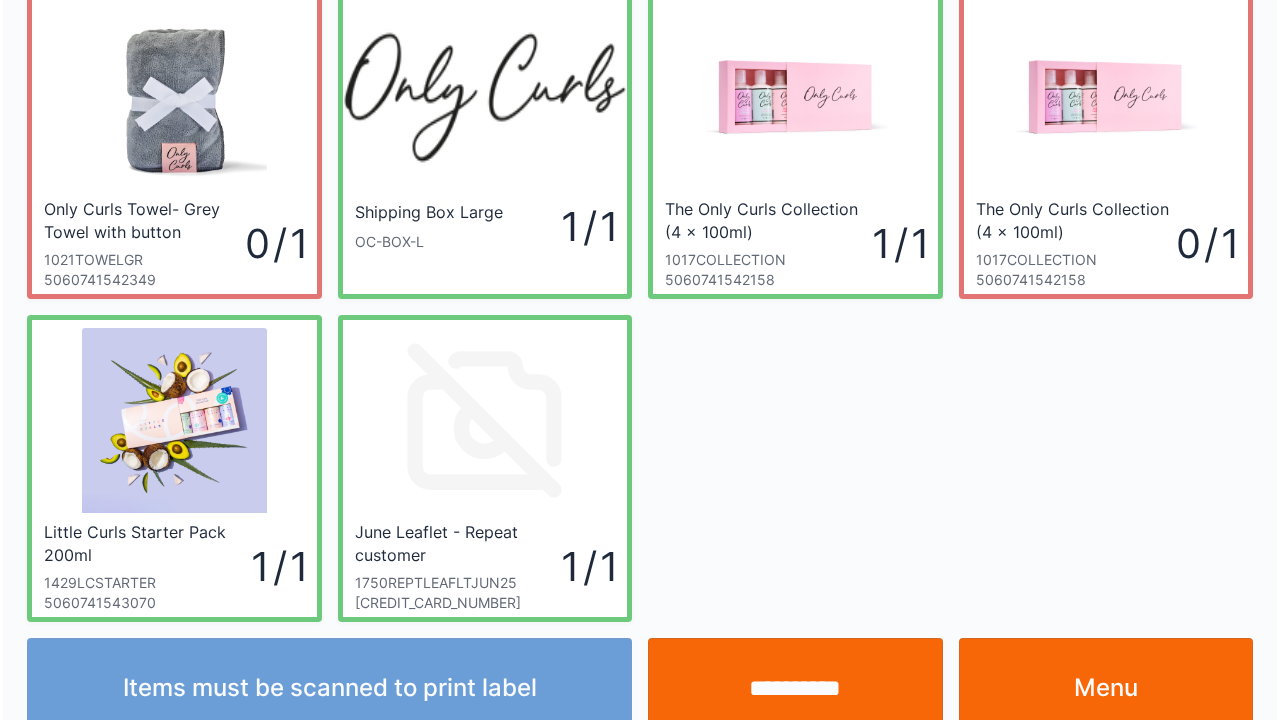 scroll, scrollTop: 116, scrollLeft: 0, axis: vertical 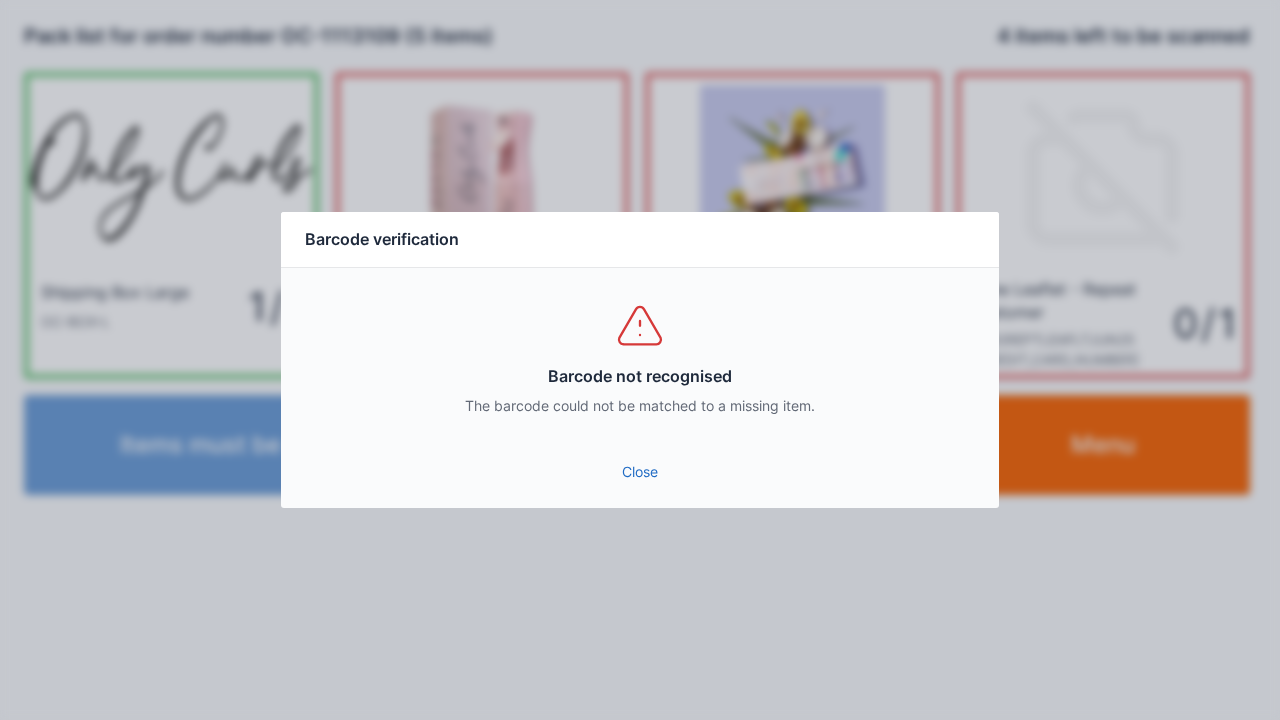 click on "Close" at bounding box center (640, 472) 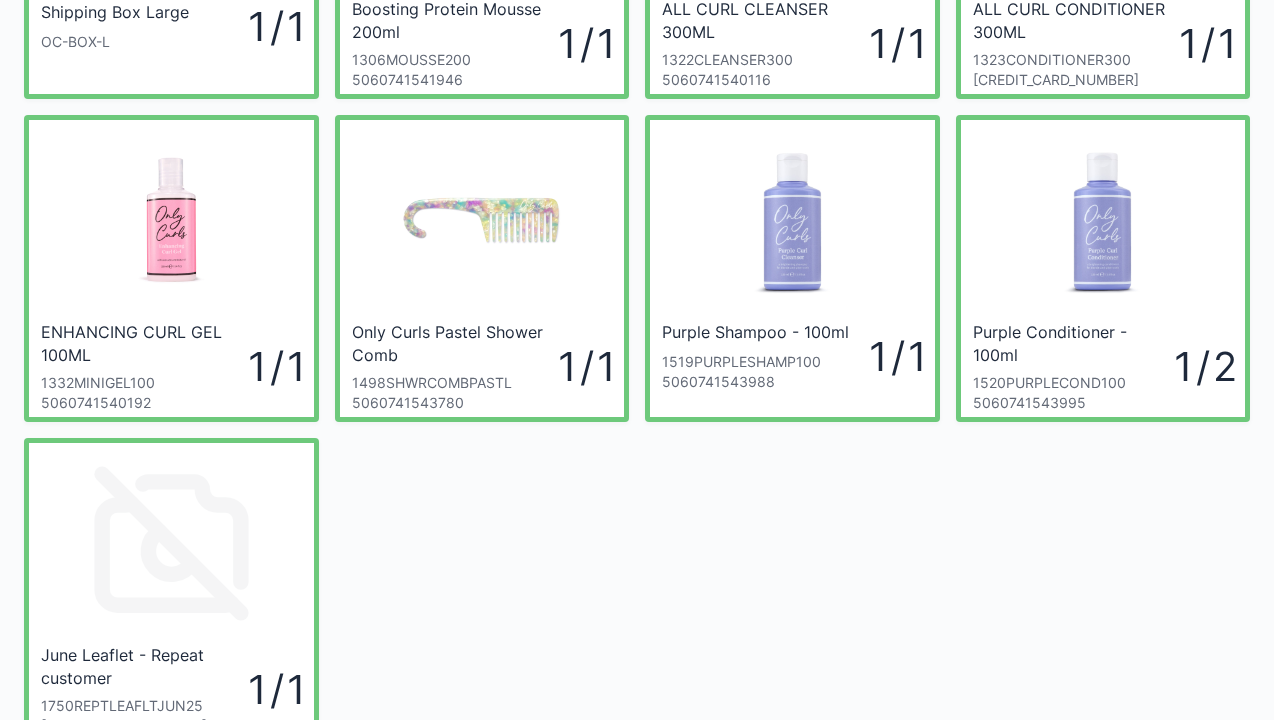 scroll, scrollTop: 320, scrollLeft: 0, axis: vertical 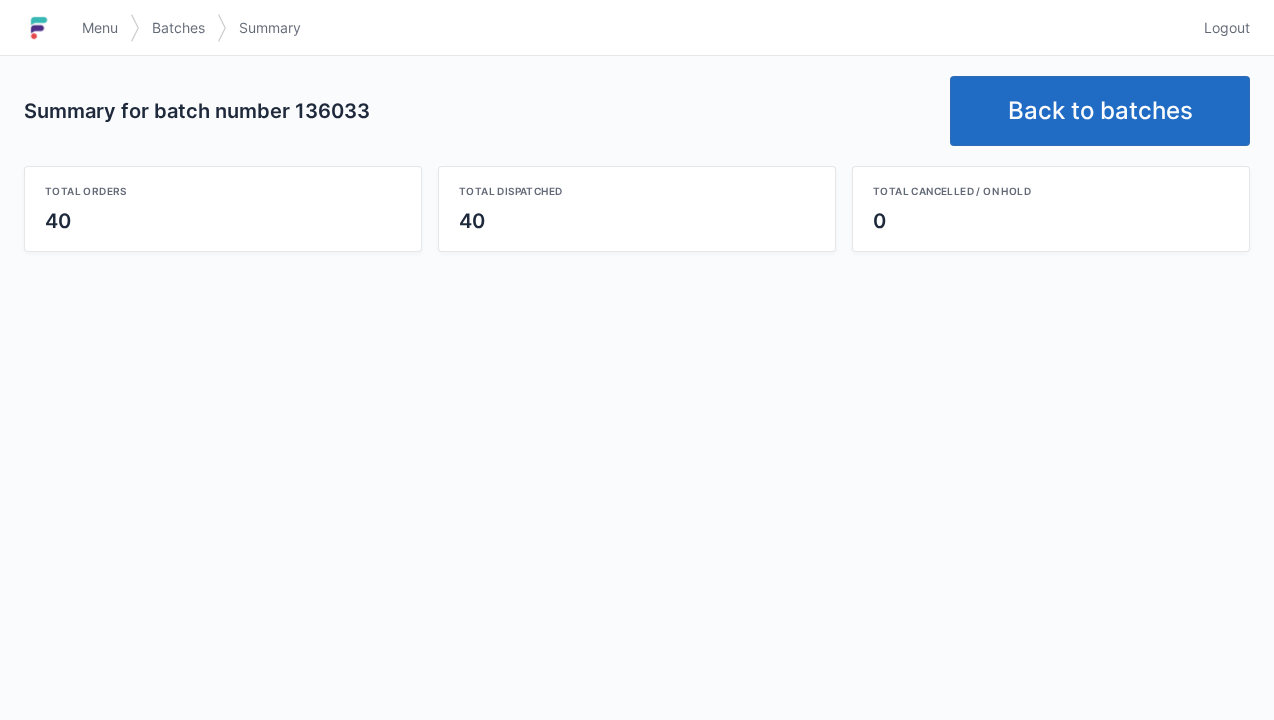 click on "Back to batches" at bounding box center [1100, 111] 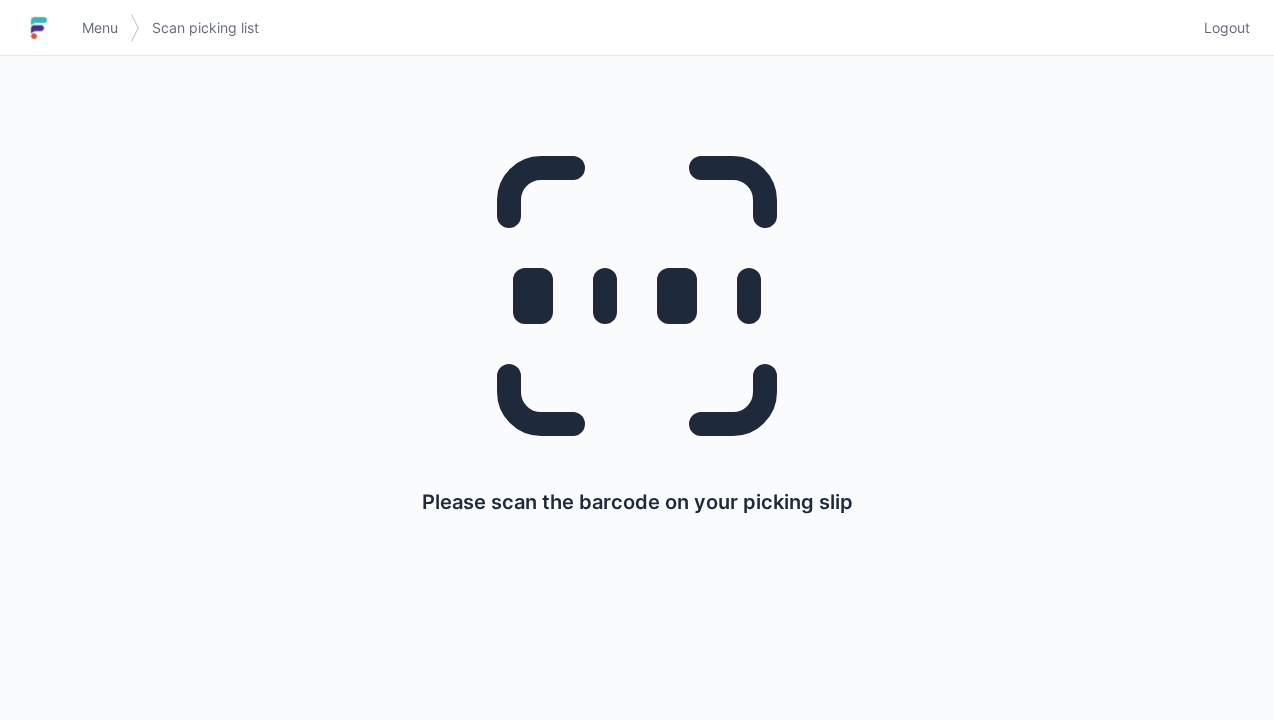scroll, scrollTop: 0, scrollLeft: 0, axis: both 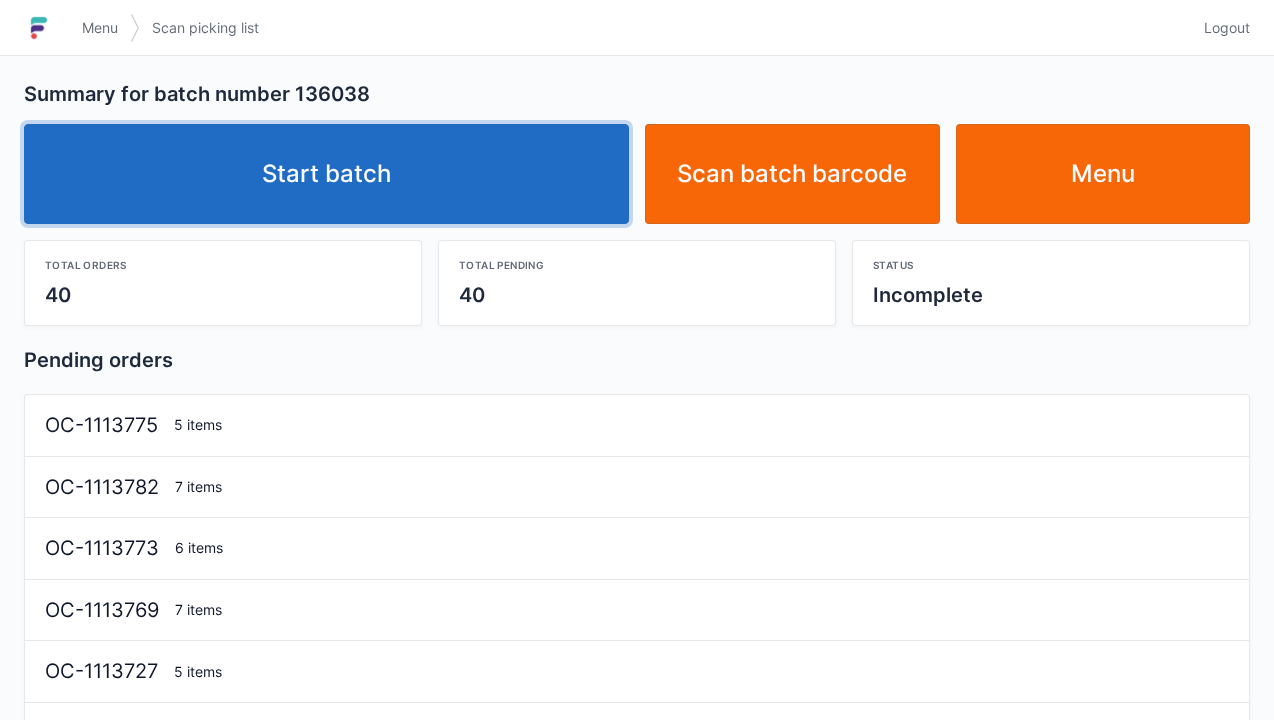 click on "Start batch" at bounding box center (326, 174) 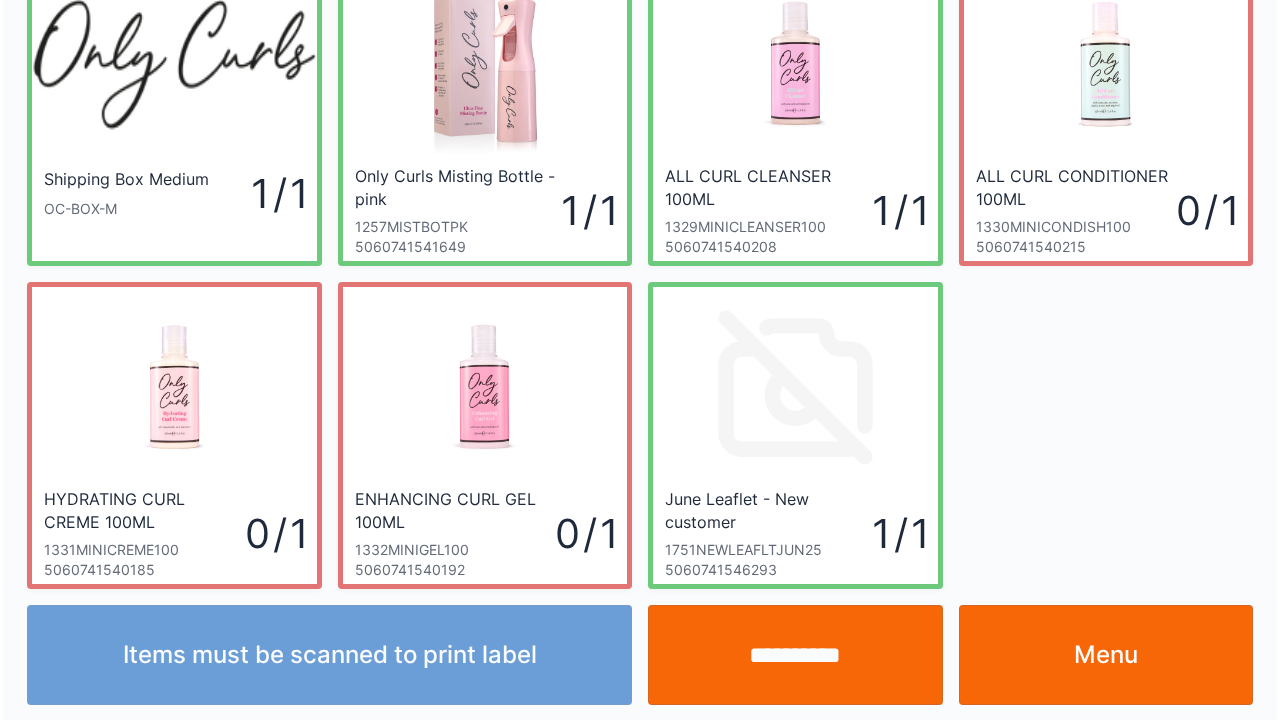 scroll, scrollTop: 116, scrollLeft: 0, axis: vertical 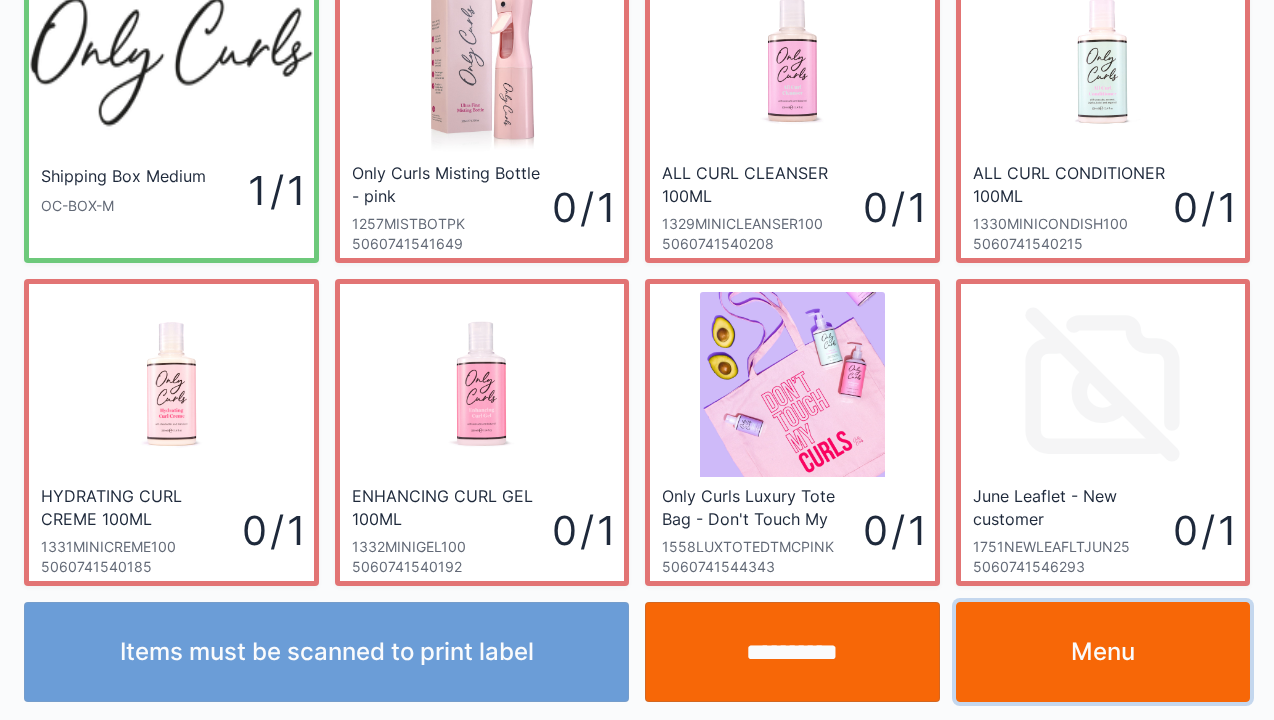 click on "Menu" at bounding box center (1103, 652) 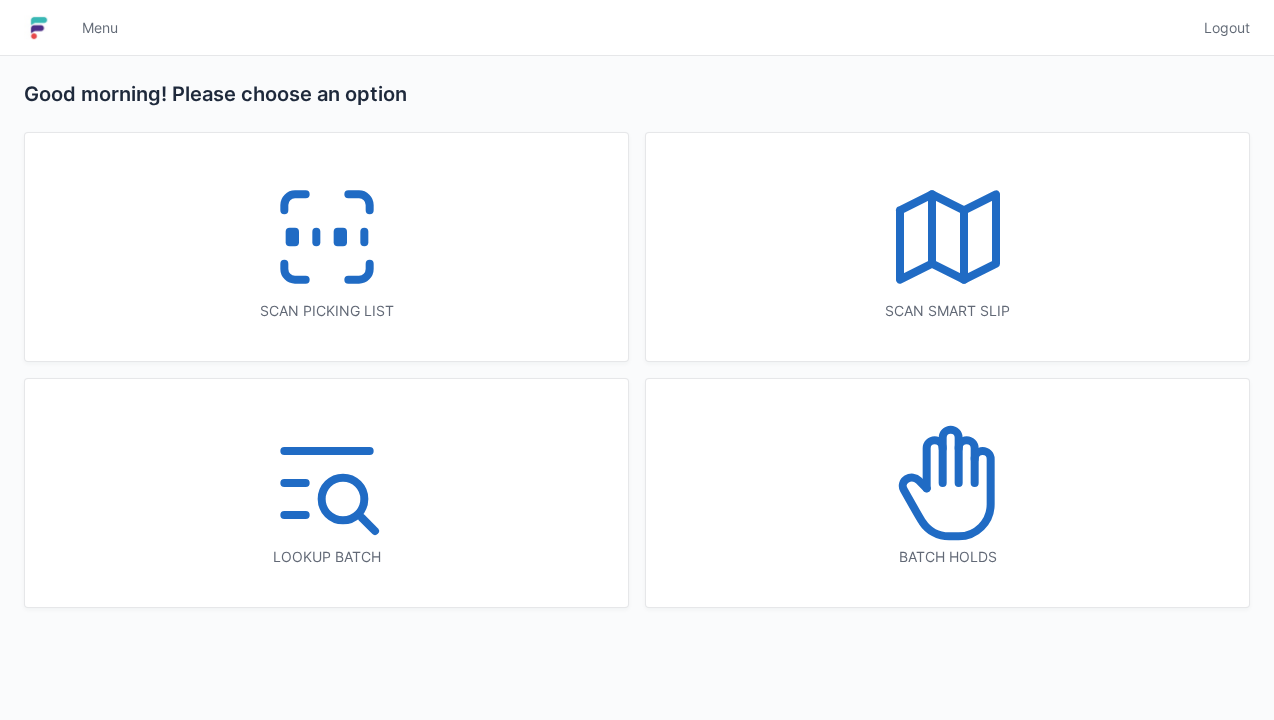 scroll, scrollTop: 0, scrollLeft: 0, axis: both 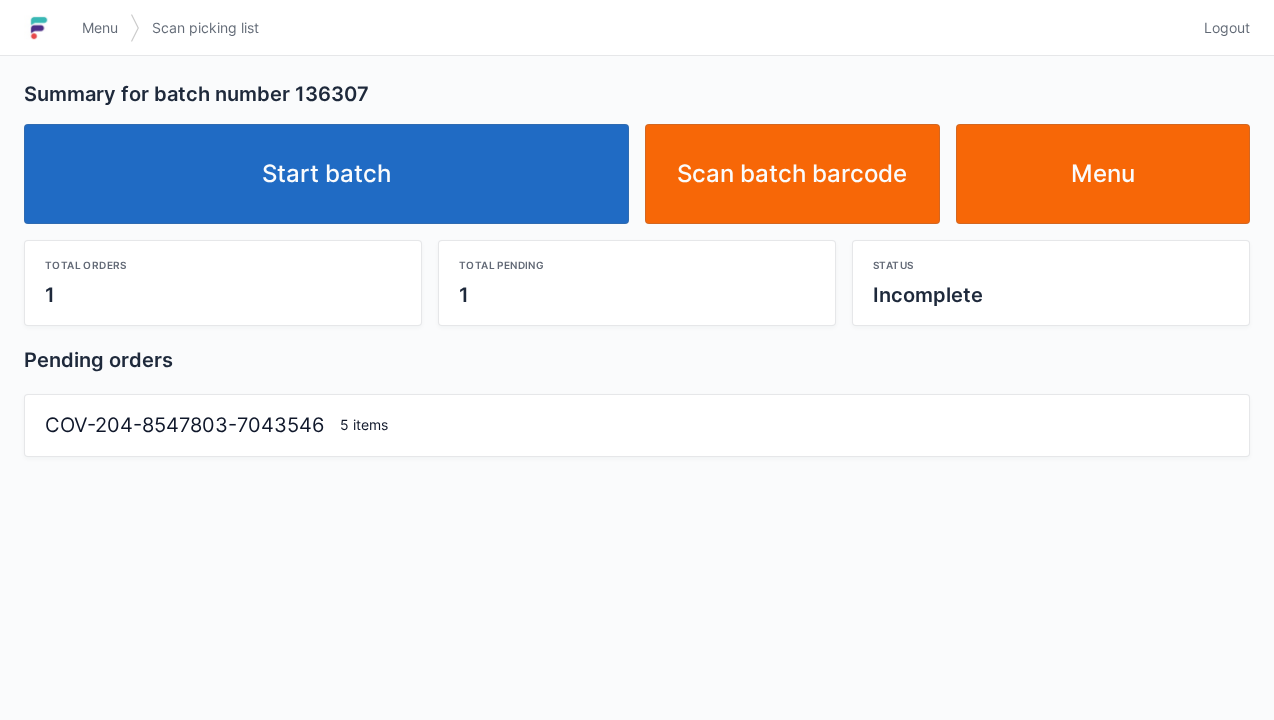 click on "Start batch" at bounding box center (326, 174) 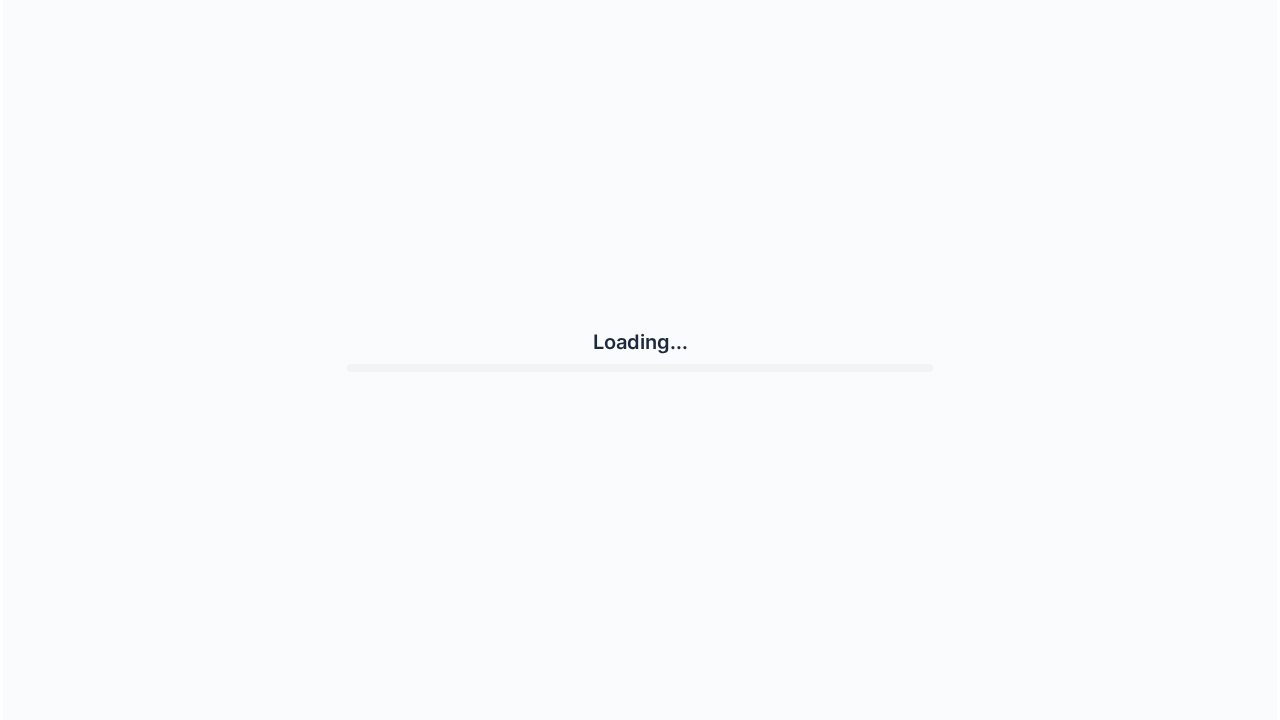 scroll, scrollTop: 0, scrollLeft: 0, axis: both 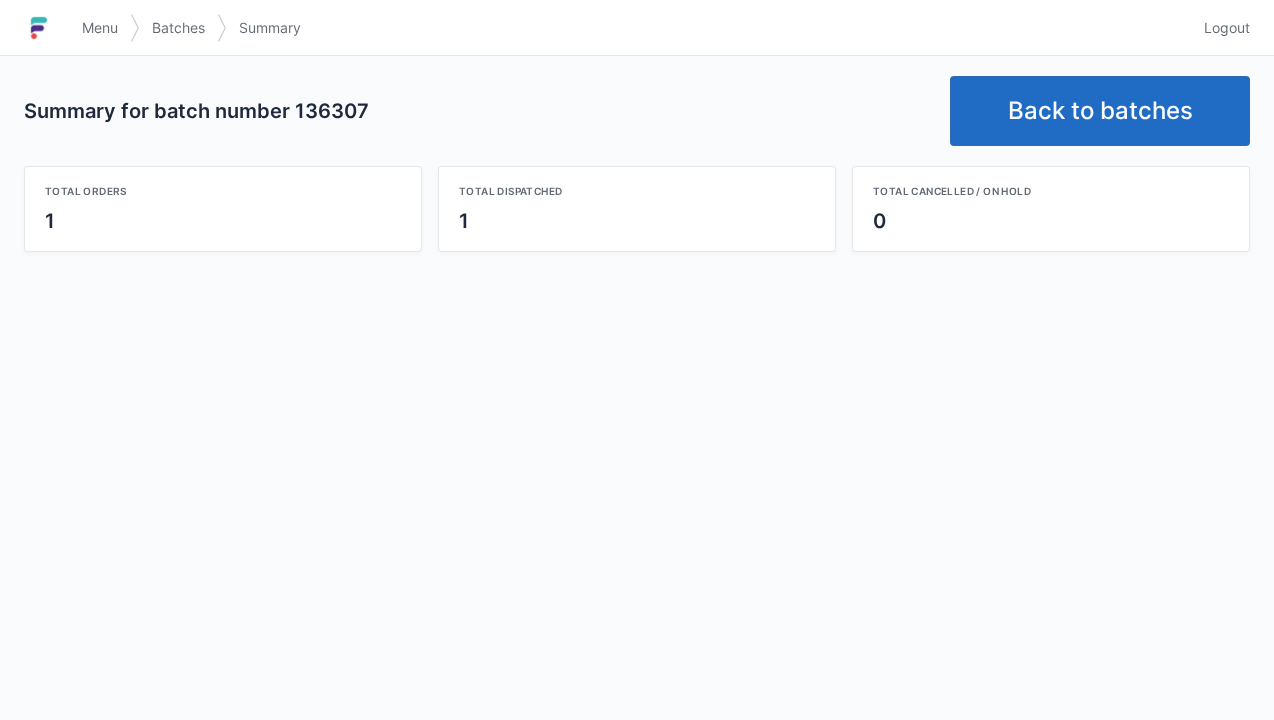 click on "Back to batches" at bounding box center [1100, 111] 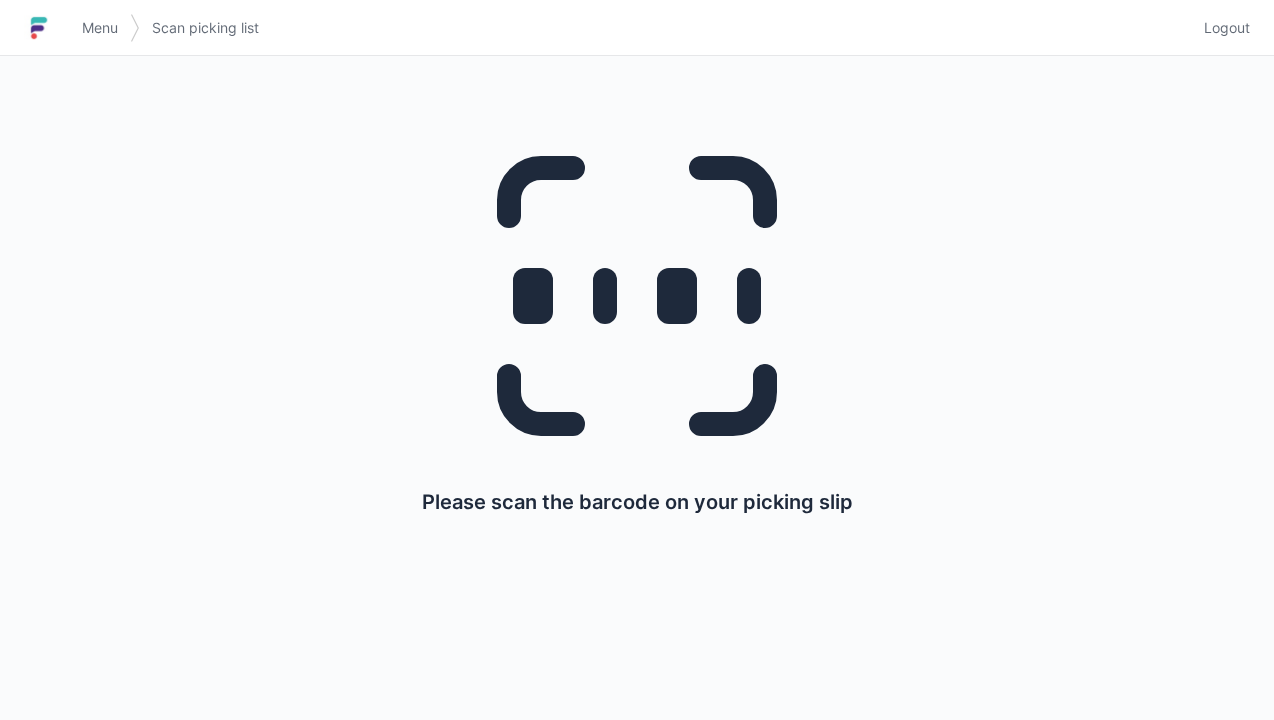 scroll, scrollTop: 0, scrollLeft: 0, axis: both 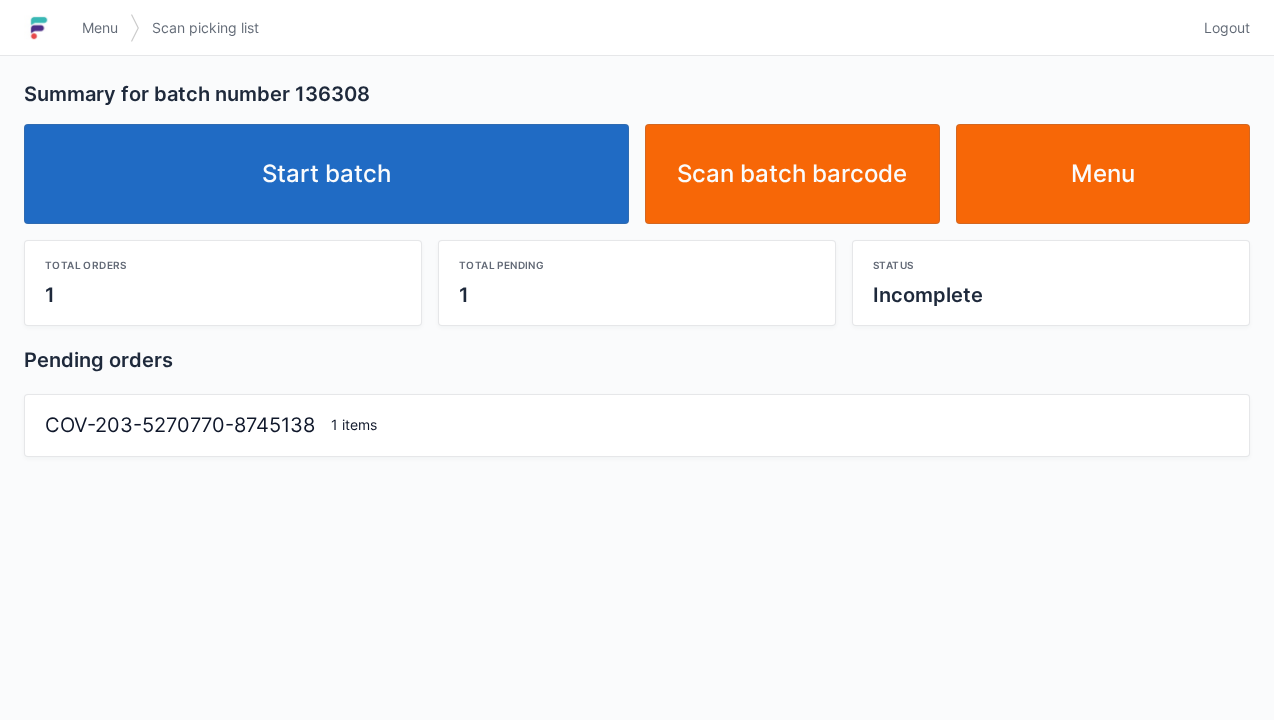 click on "Start batch" at bounding box center [326, 174] 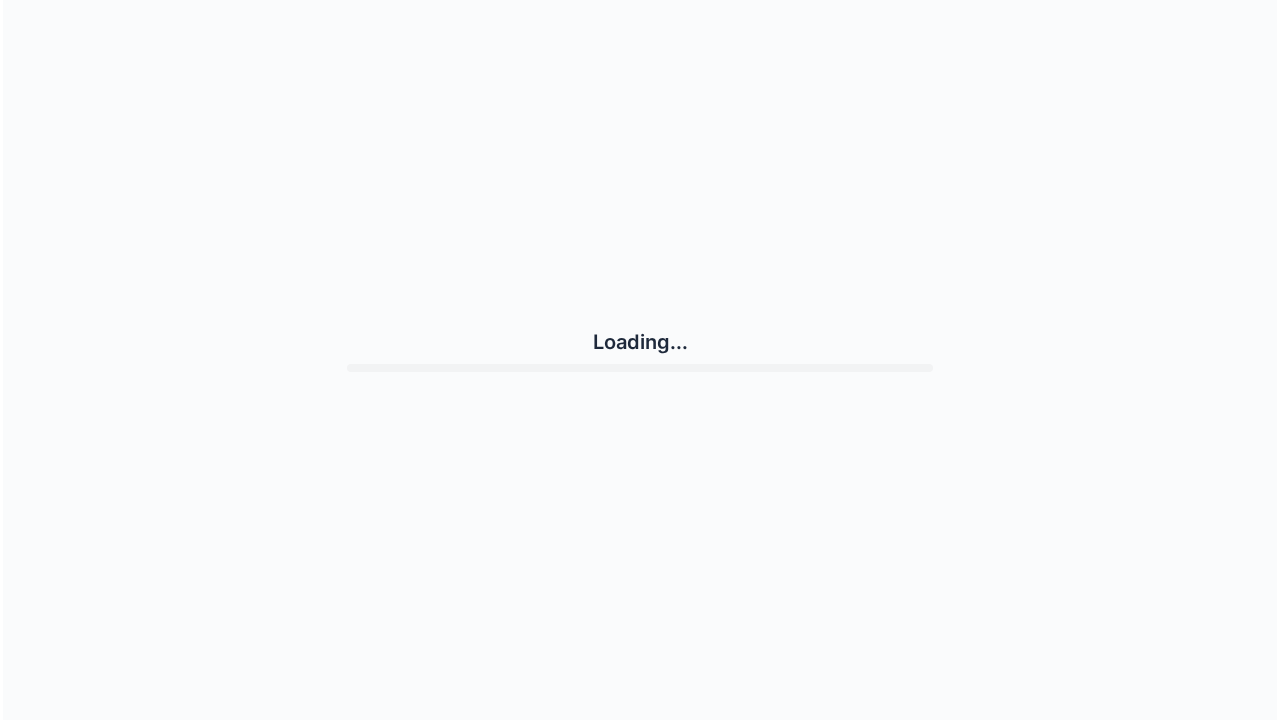 scroll, scrollTop: 0, scrollLeft: 0, axis: both 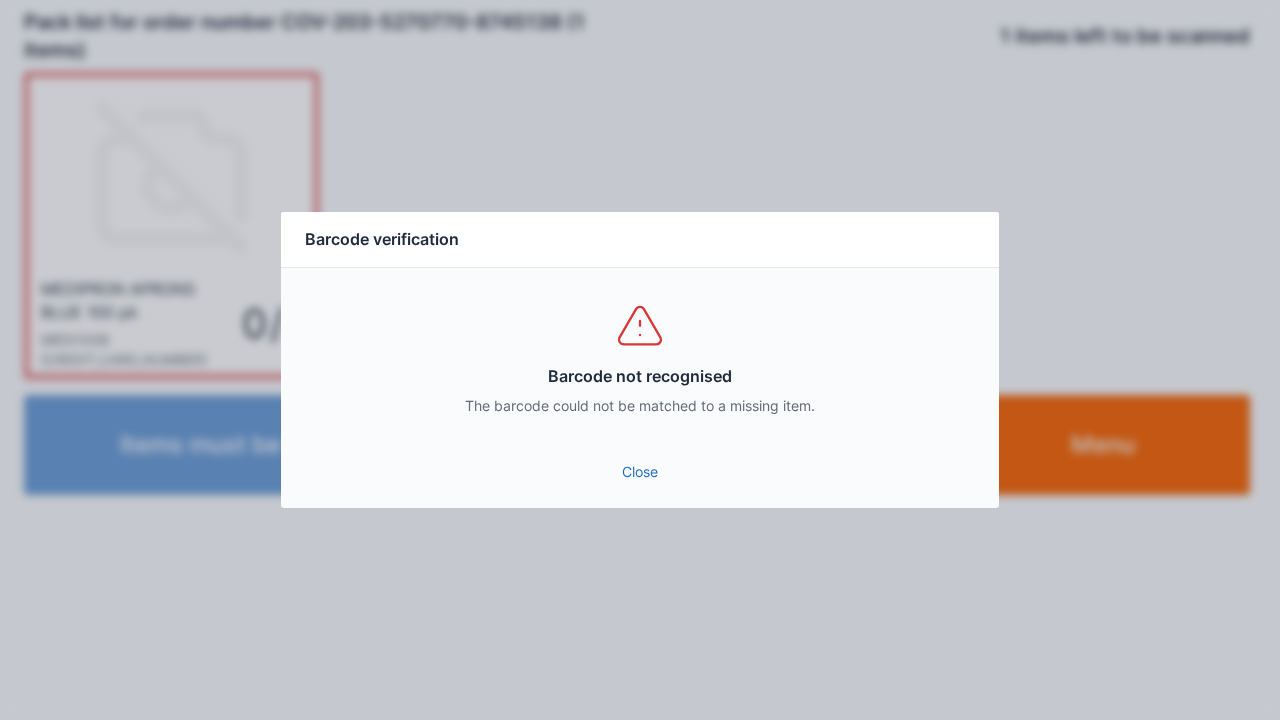 click on "Close" at bounding box center [640, 472] 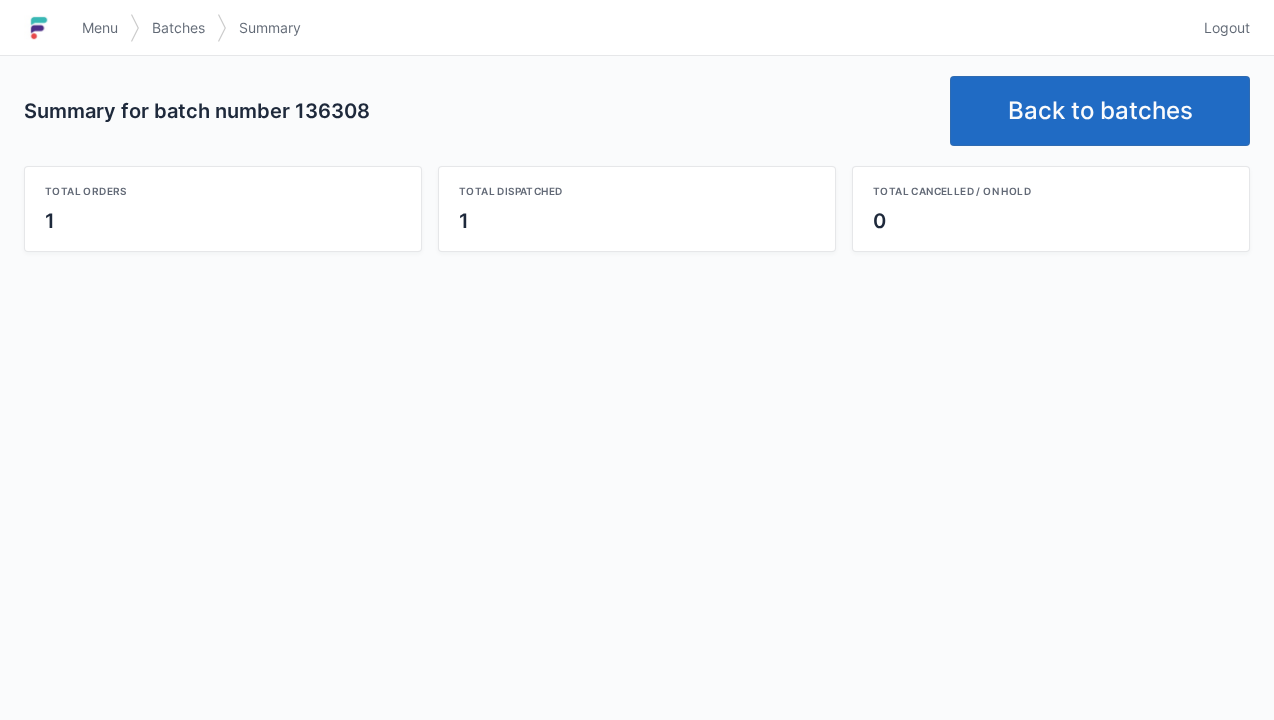 scroll, scrollTop: 0, scrollLeft: 0, axis: both 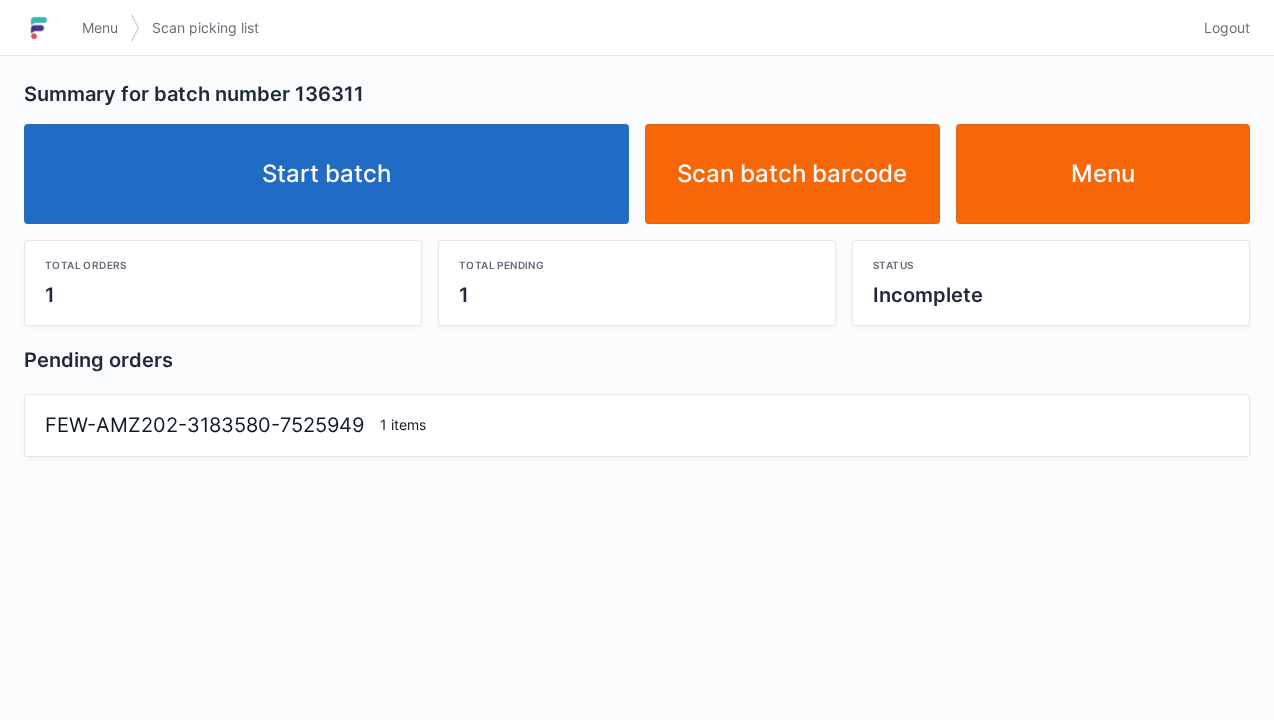 click on "Start batch" at bounding box center [326, 174] 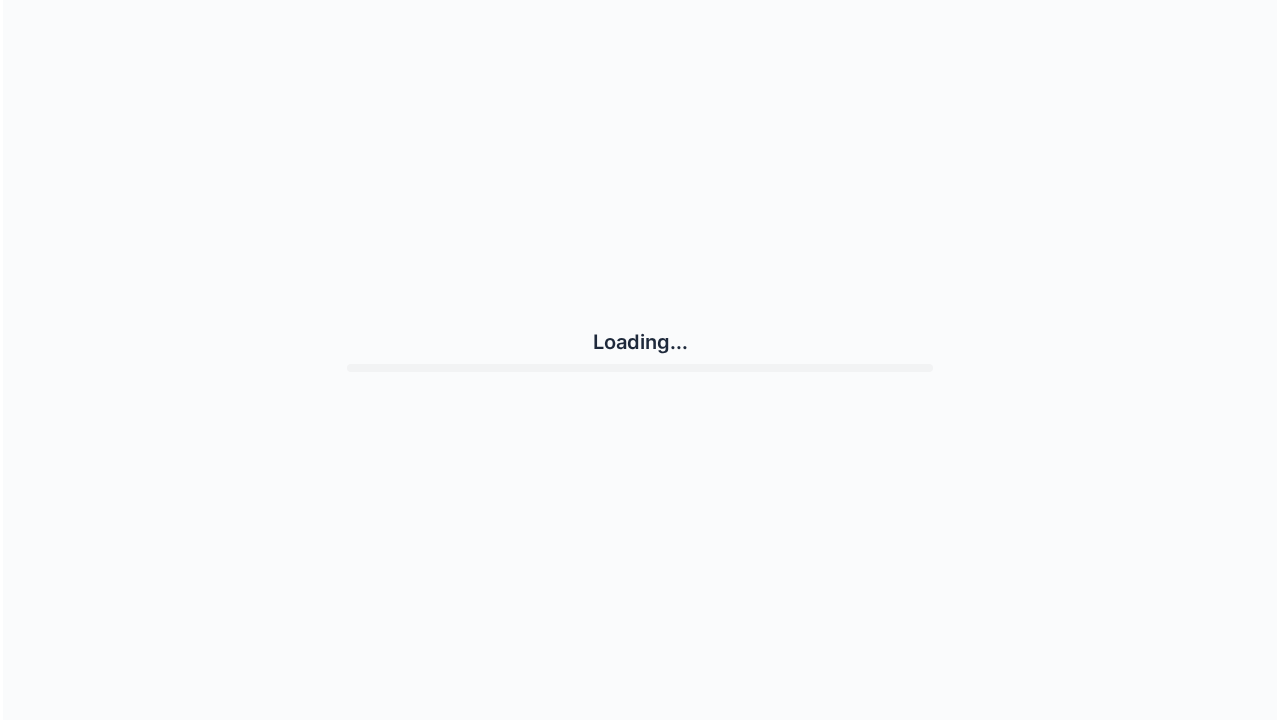 scroll, scrollTop: 0, scrollLeft: 0, axis: both 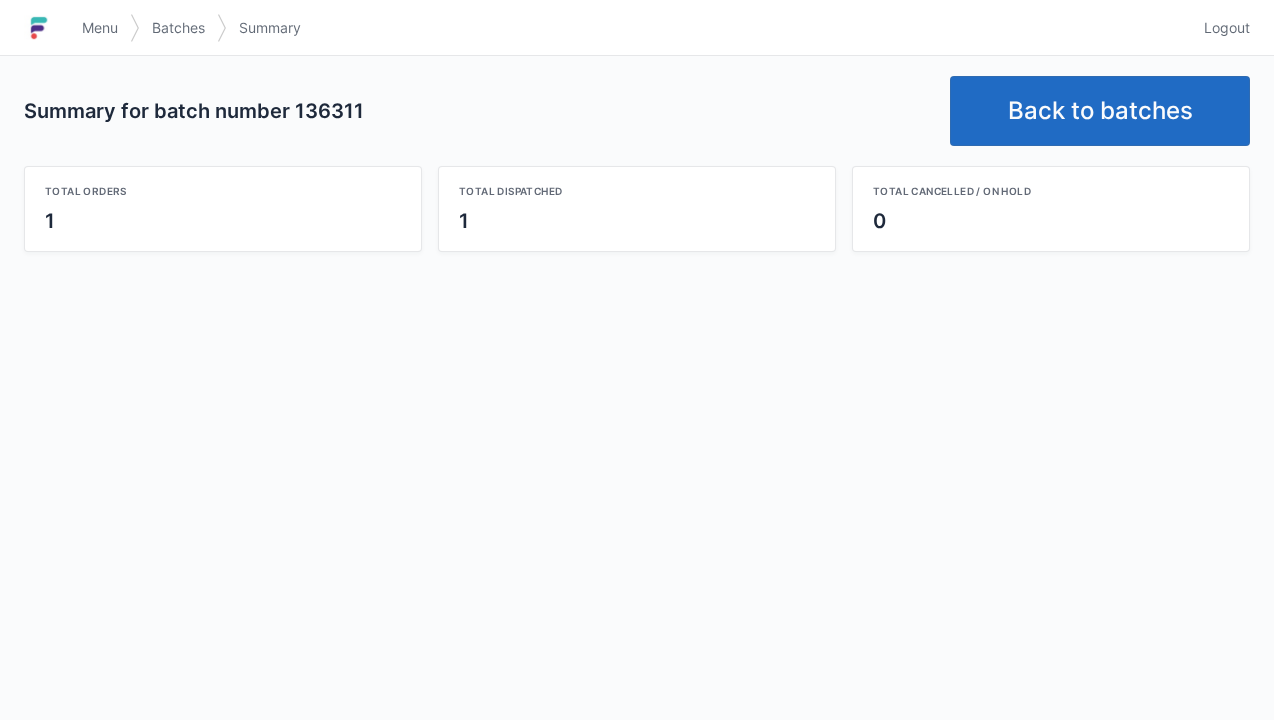 click on "Back to batches" at bounding box center (1100, 111) 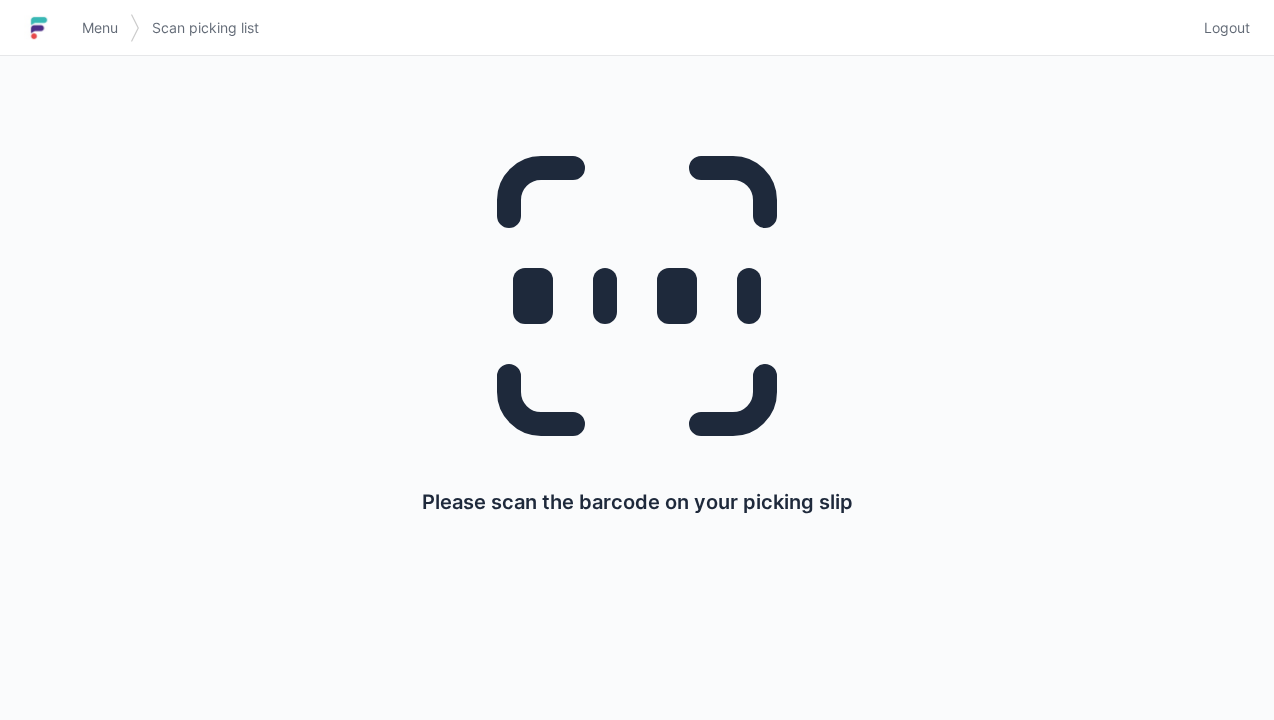 scroll, scrollTop: 0, scrollLeft: 0, axis: both 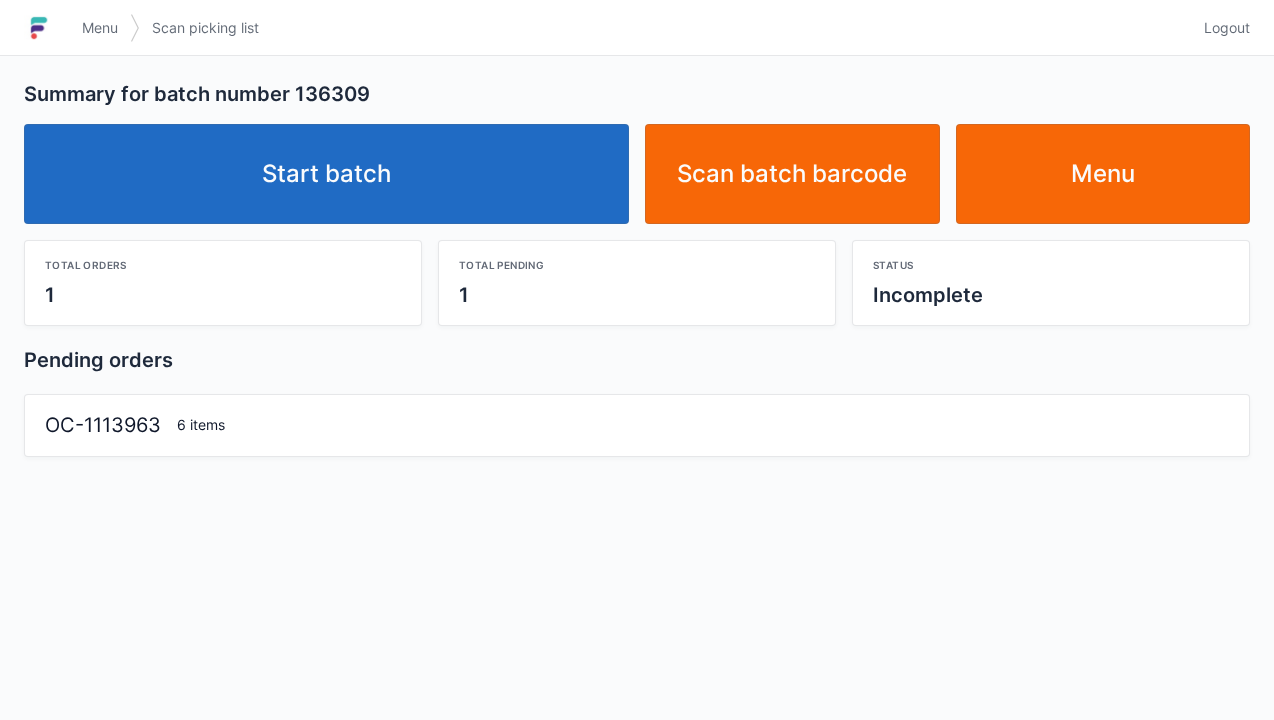 click on "Start batch" at bounding box center (326, 174) 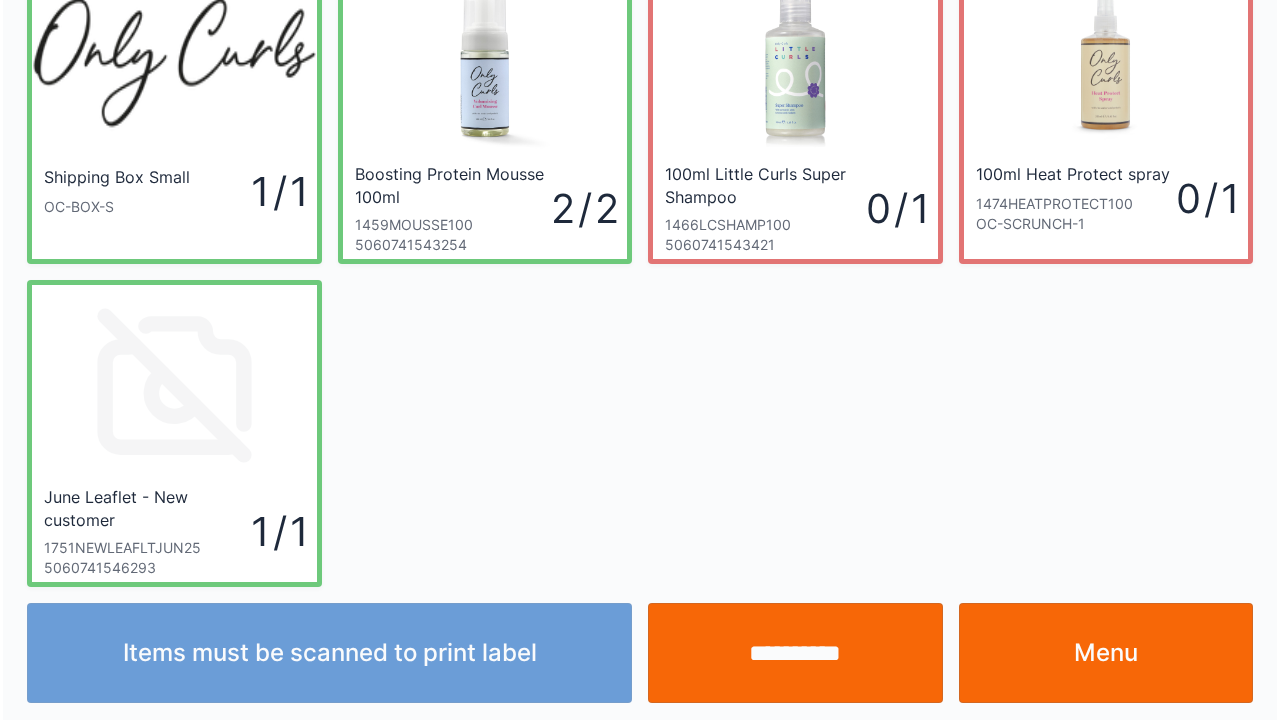 scroll, scrollTop: 116, scrollLeft: 0, axis: vertical 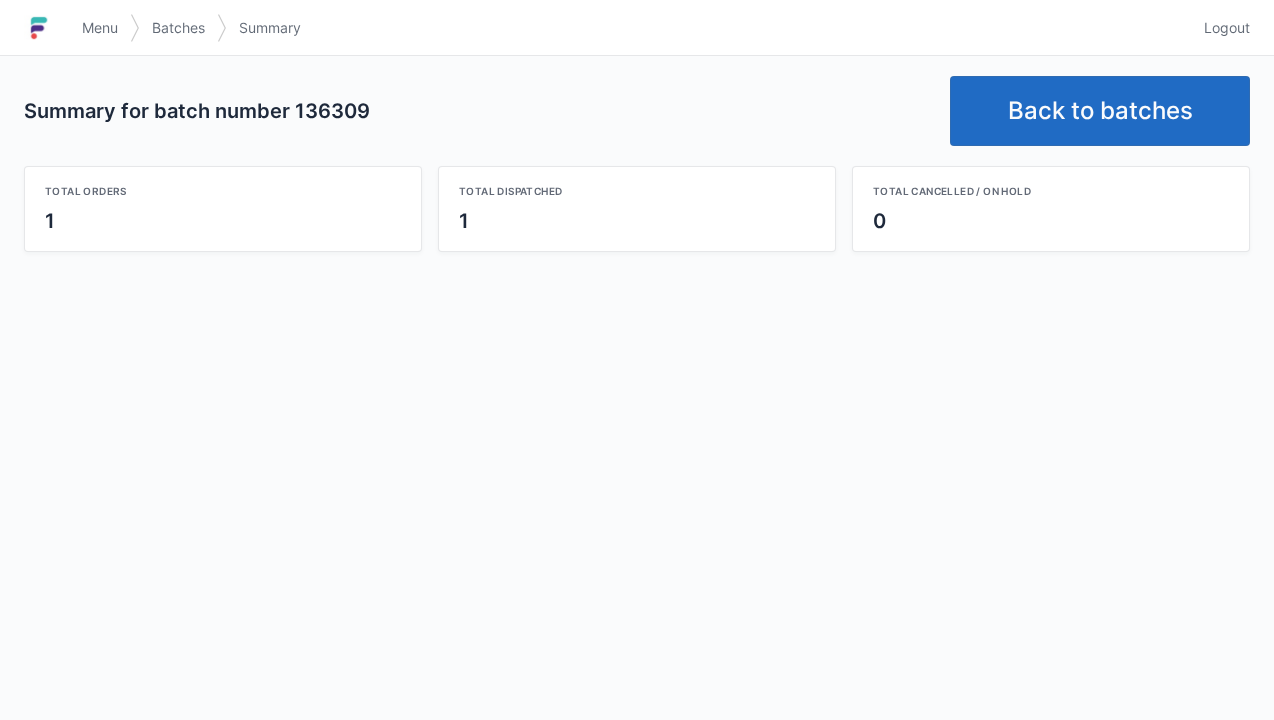 click on "Back to batches" at bounding box center [1100, 111] 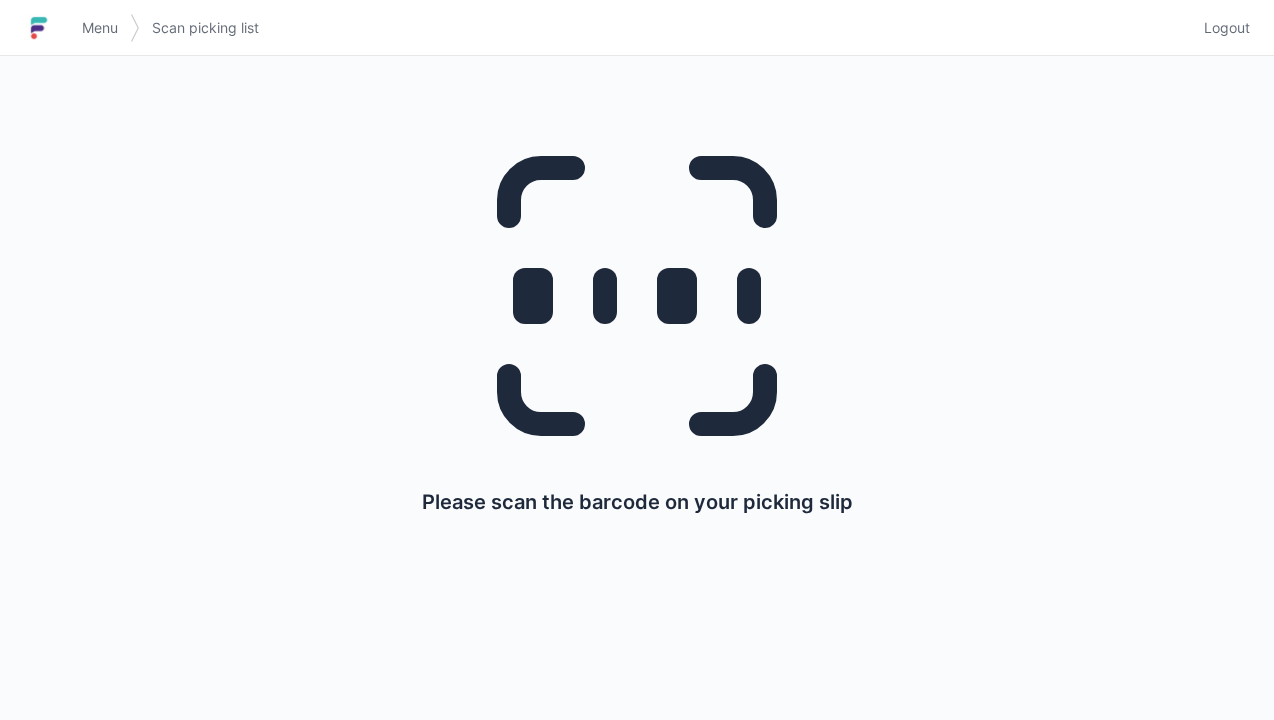 scroll, scrollTop: 0, scrollLeft: 0, axis: both 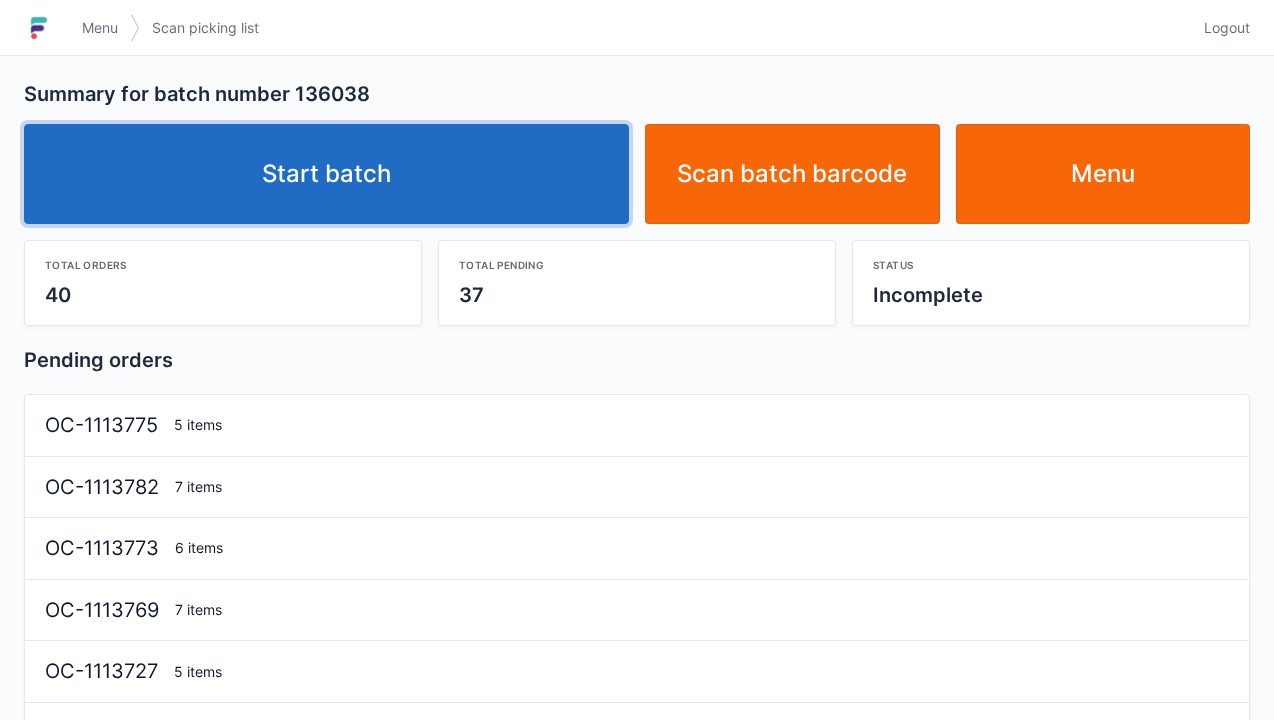 click on "Start batch" at bounding box center [326, 174] 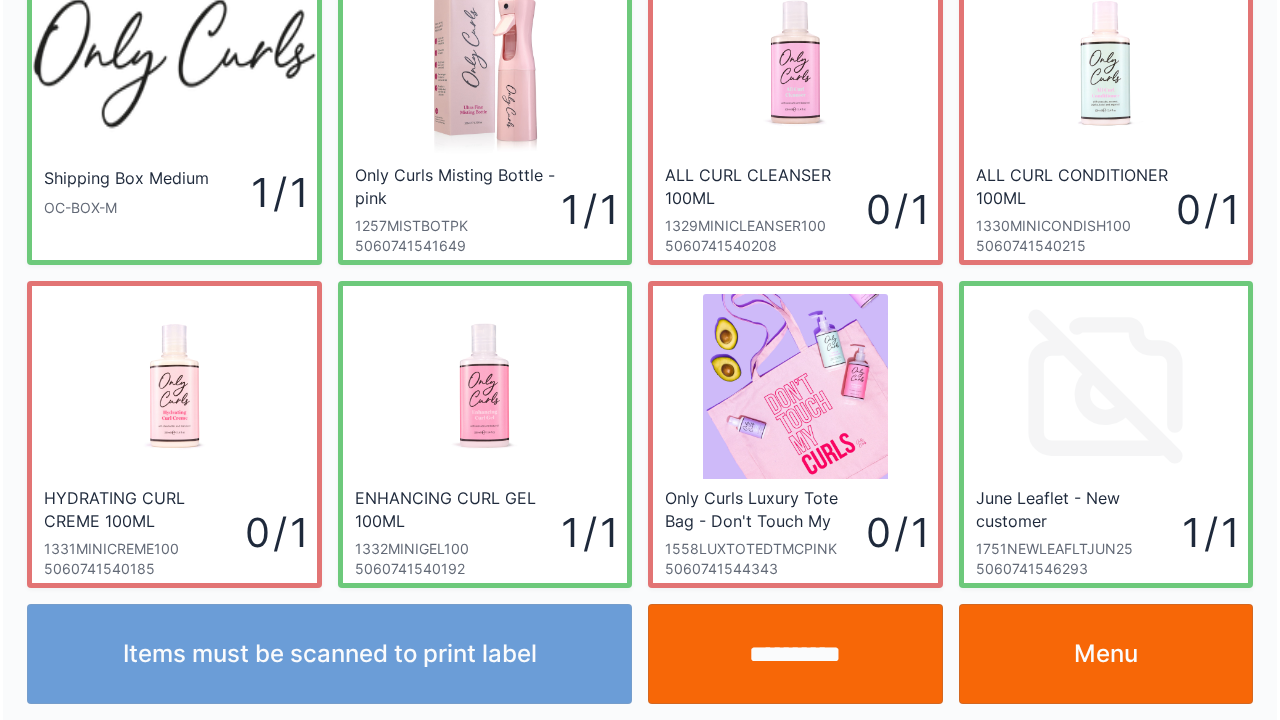 scroll, scrollTop: 116, scrollLeft: 0, axis: vertical 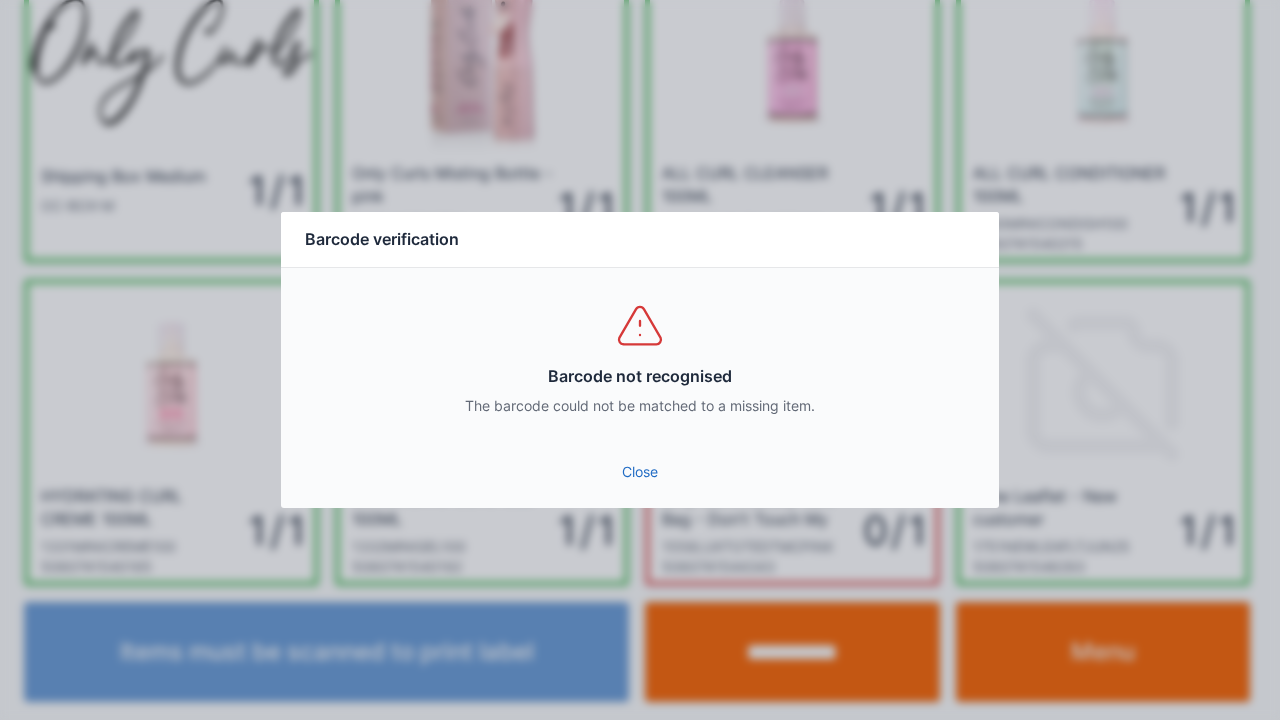 click on "Close" at bounding box center (640, 472) 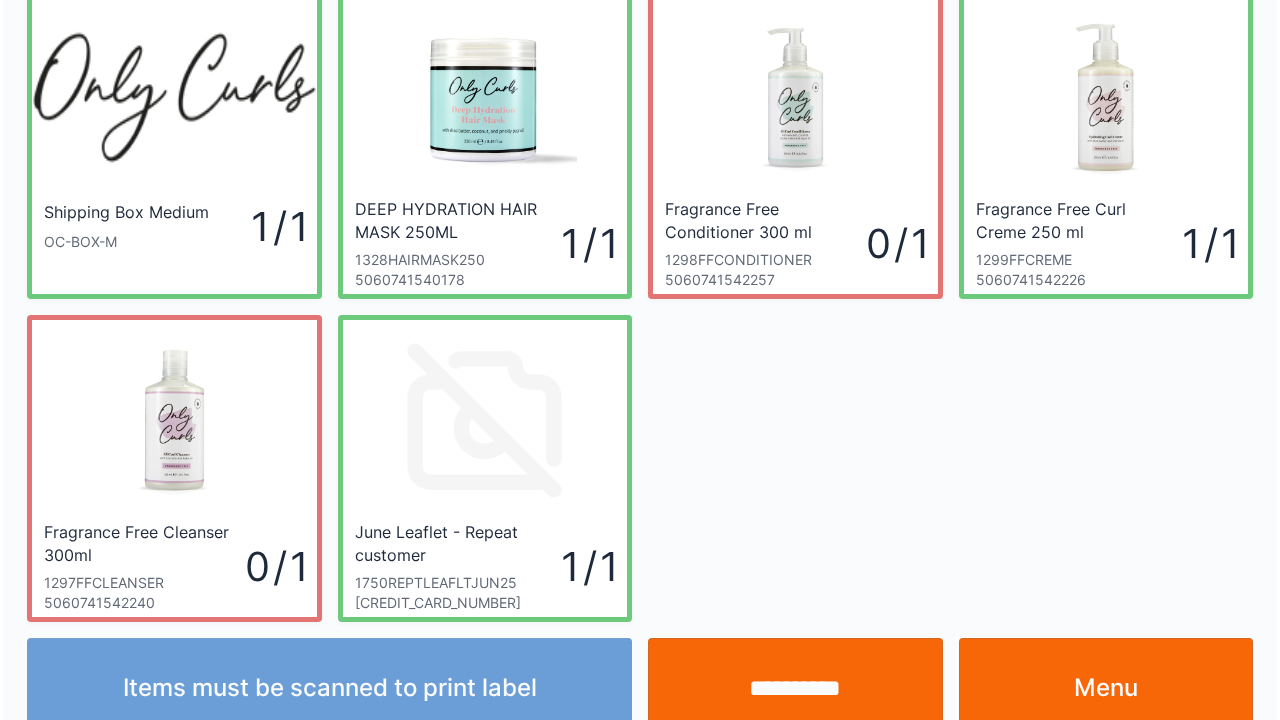 scroll, scrollTop: 116, scrollLeft: 0, axis: vertical 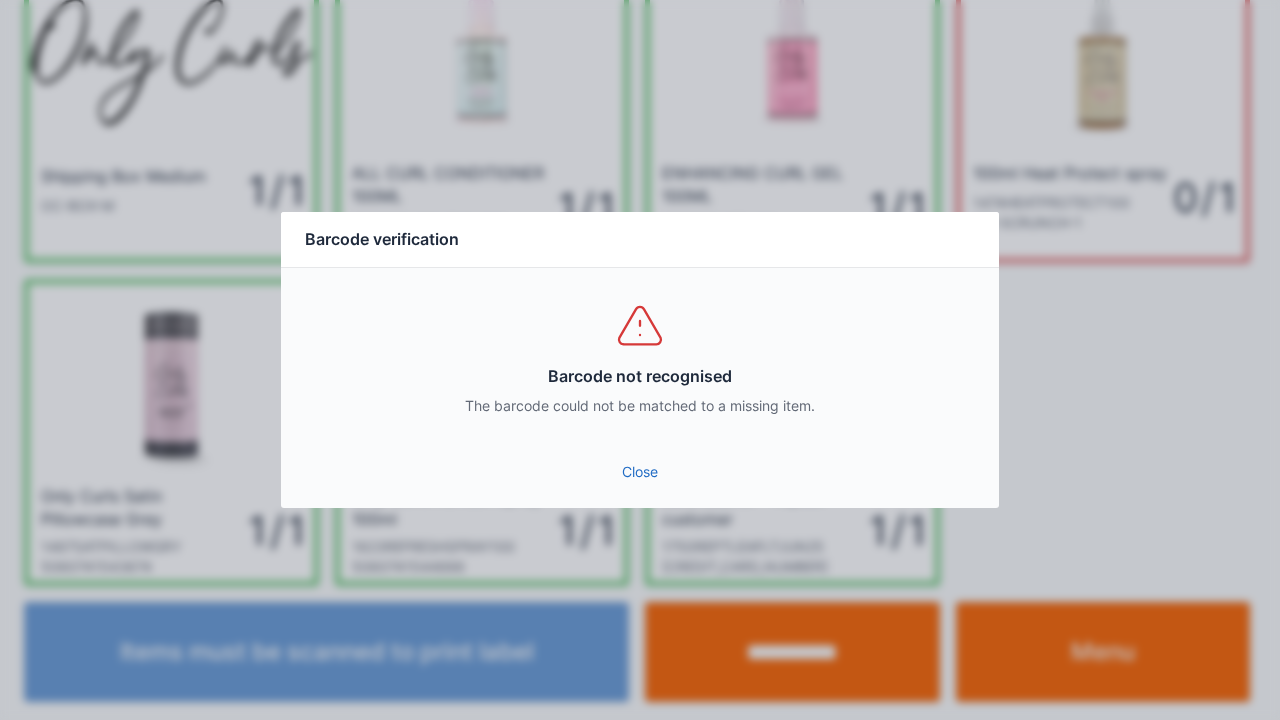 click on "Close" at bounding box center [640, 472] 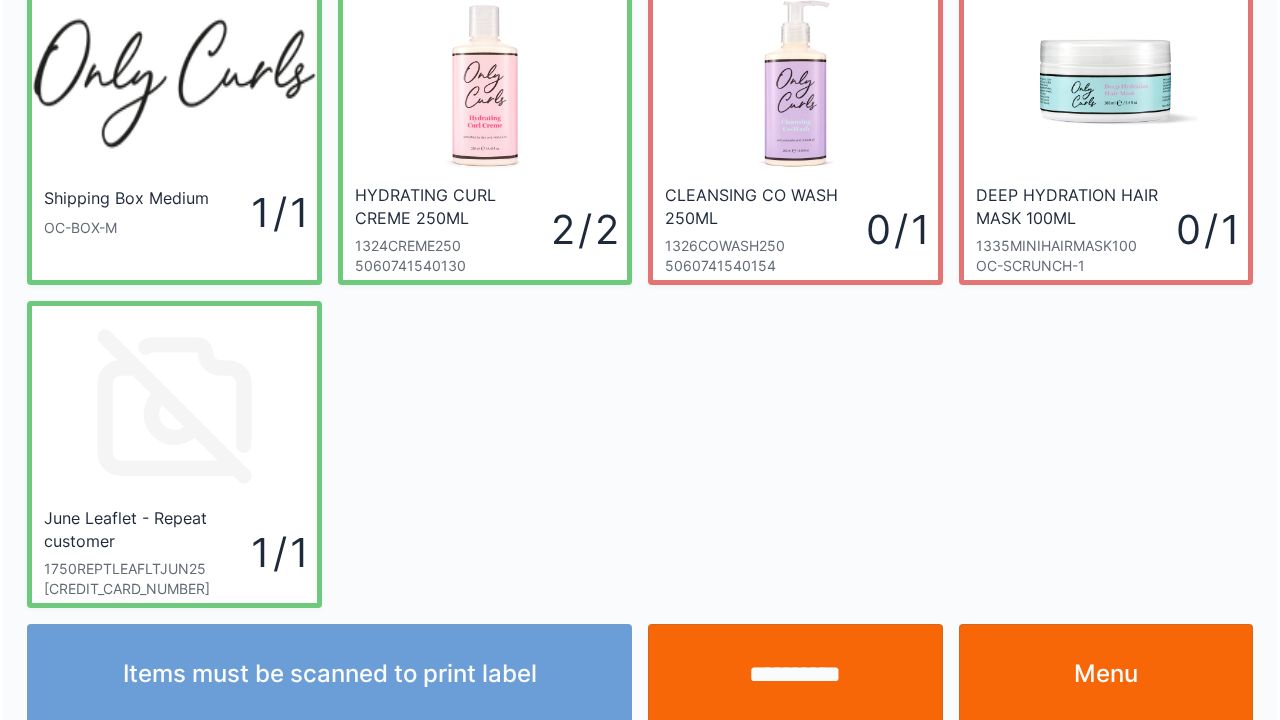 scroll, scrollTop: 116, scrollLeft: 0, axis: vertical 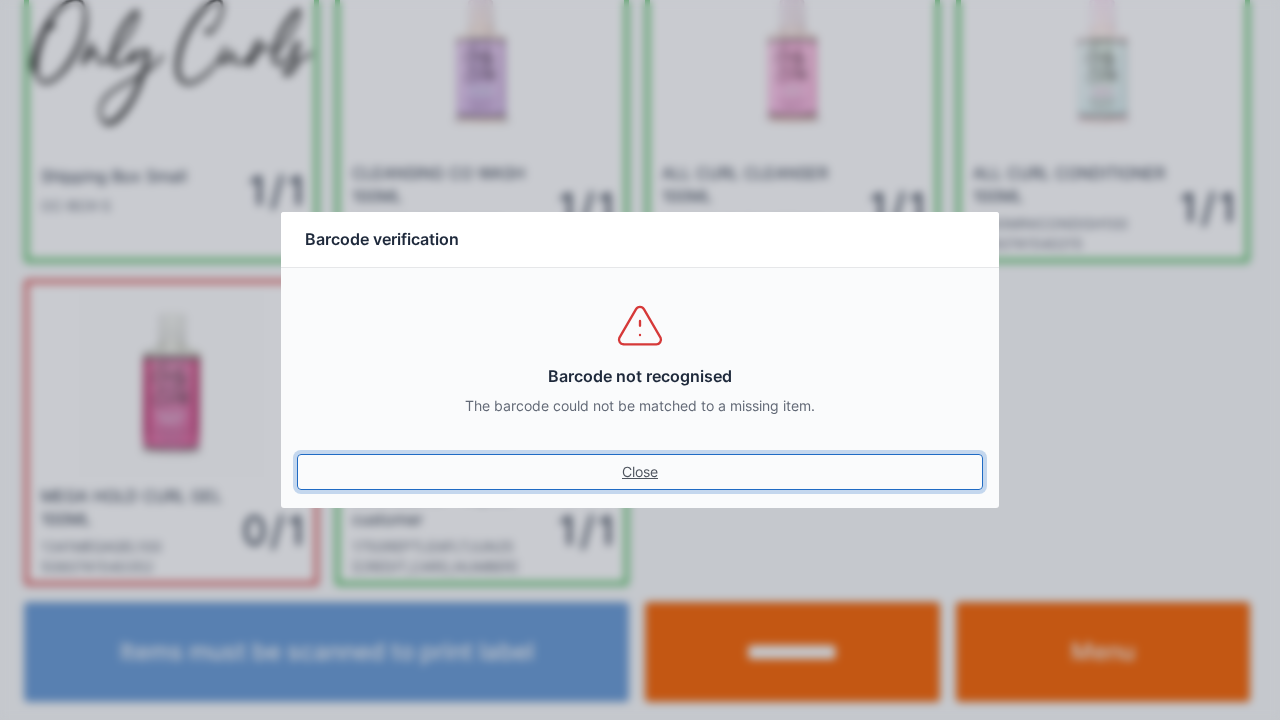 click on "Close" at bounding box center (640, 472) 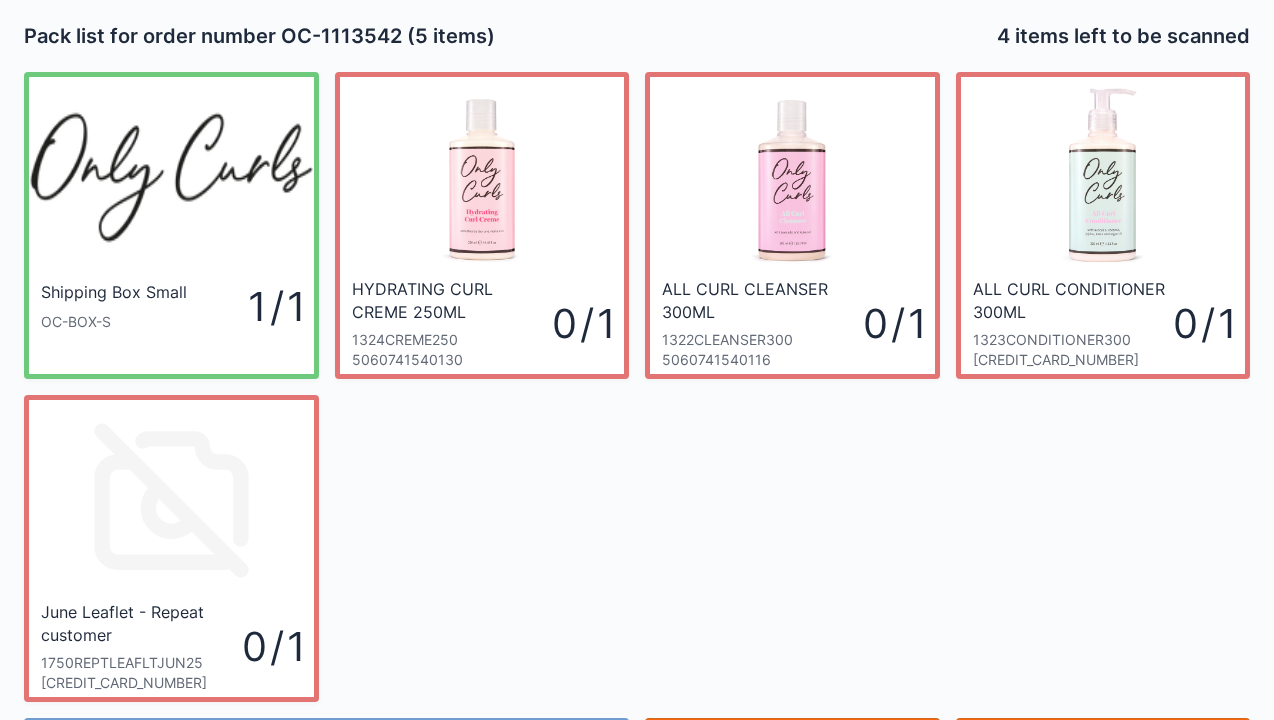 scroll, scrollTop: 116, scrollLeft: 0, axis: vertical 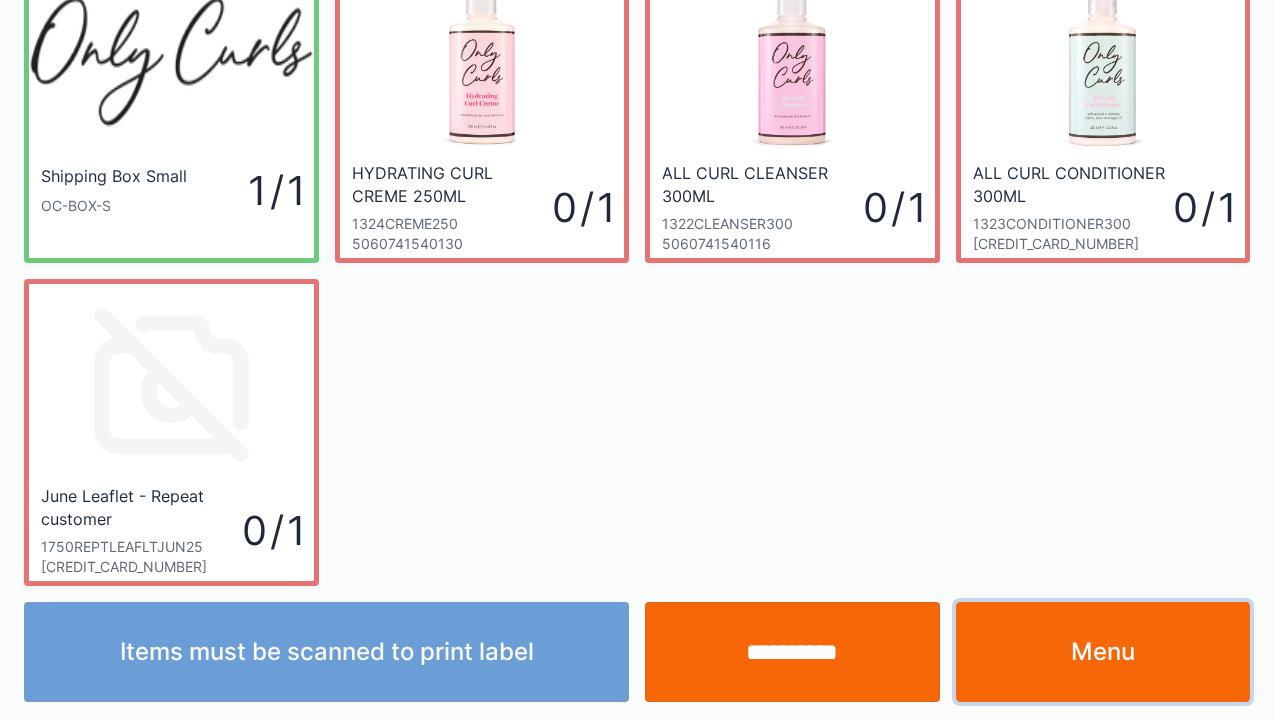 click on "Menu" at bounding box center [1103, 652] 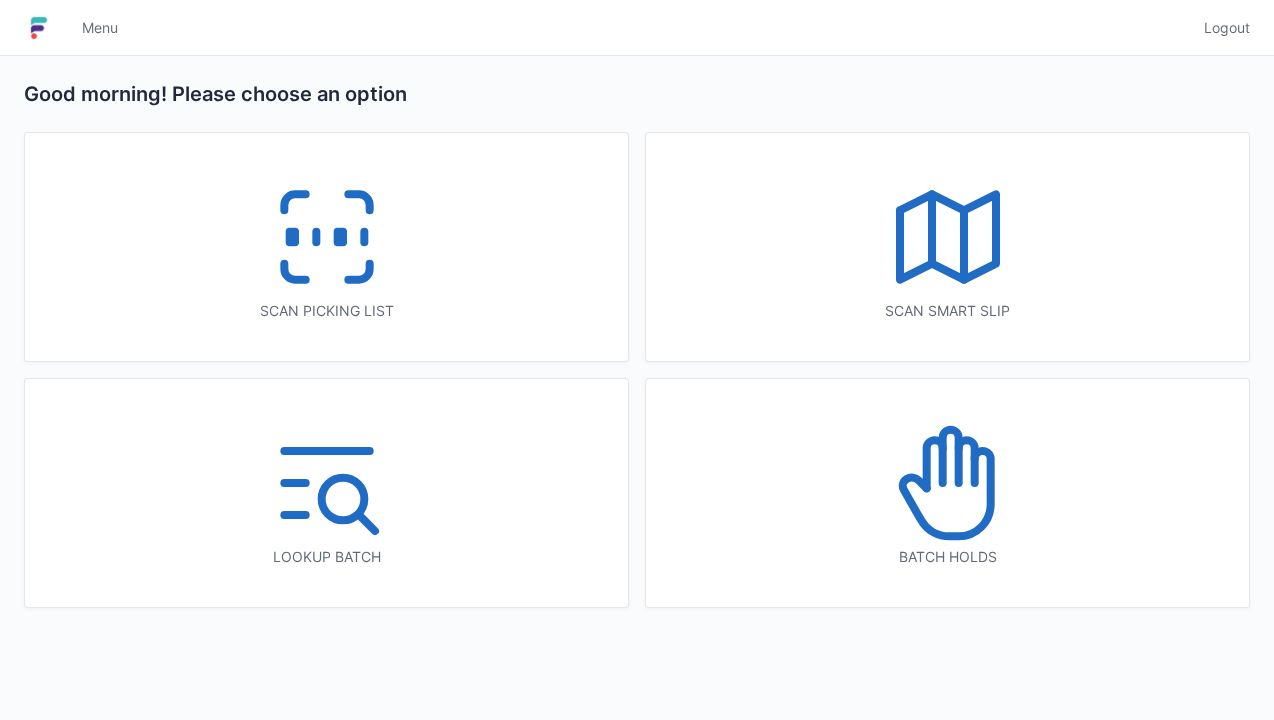 scroll, scrollTop: 0, scrollLeft: 0, axis: both 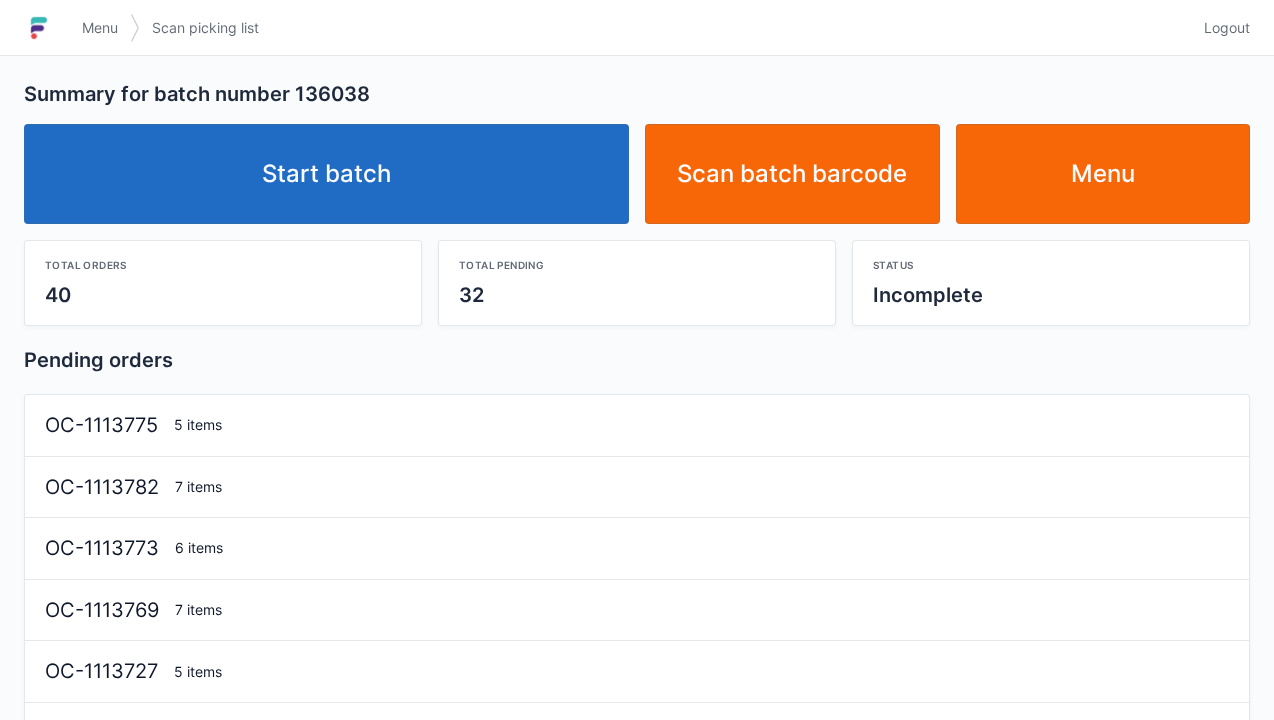 click on "Start batch" at bounding box center (326, 174) 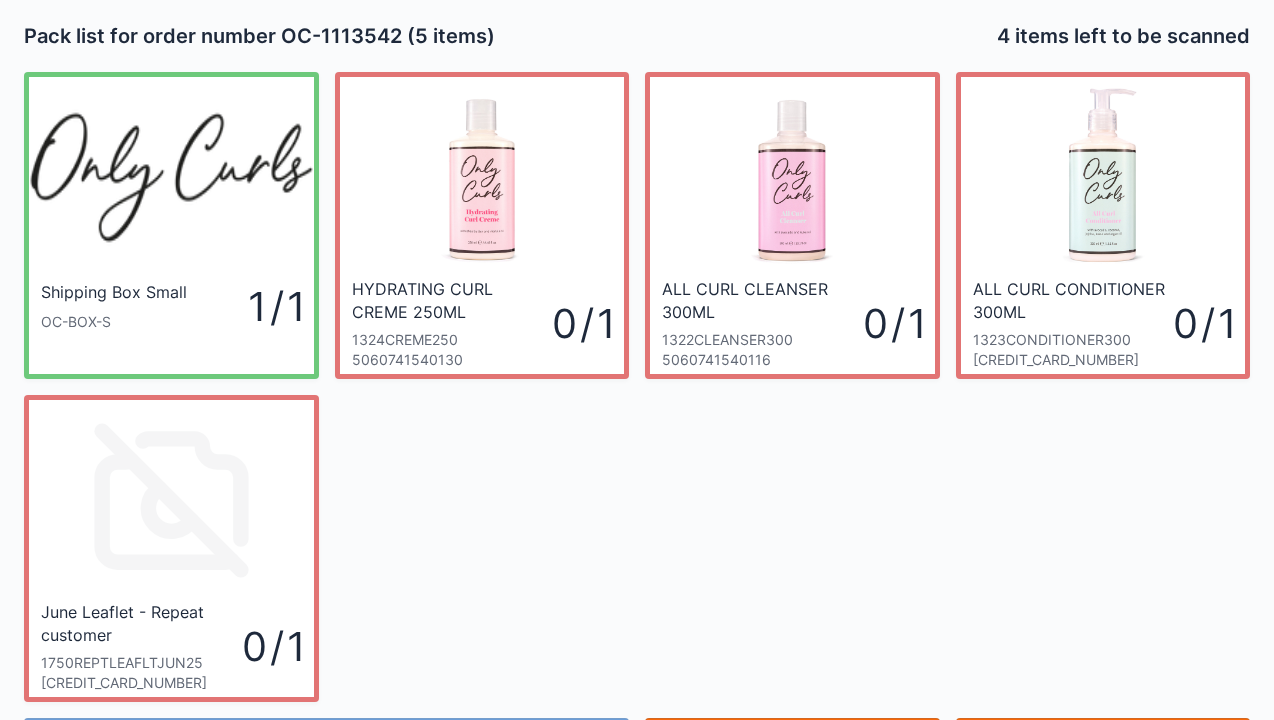 scroll, scrollTop: 116, scrollLeft: 0, axis: vertical 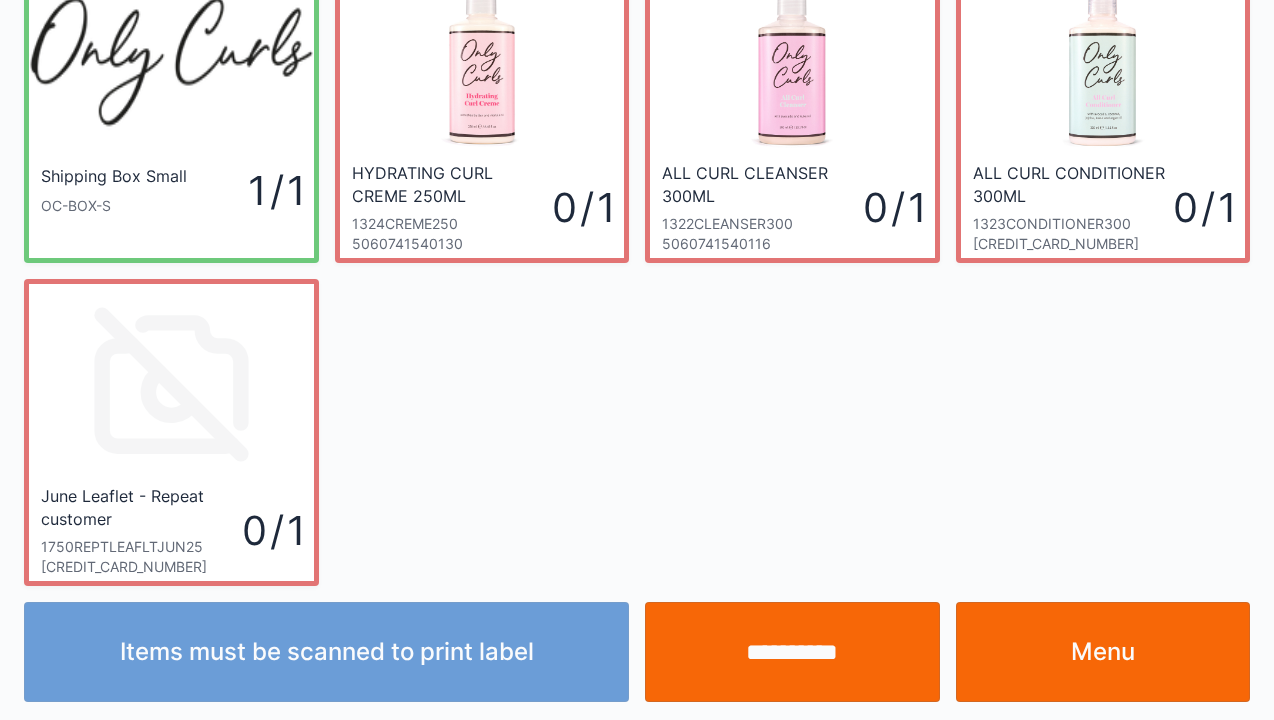 click on "Menu" at bounding box center (1103, 652) 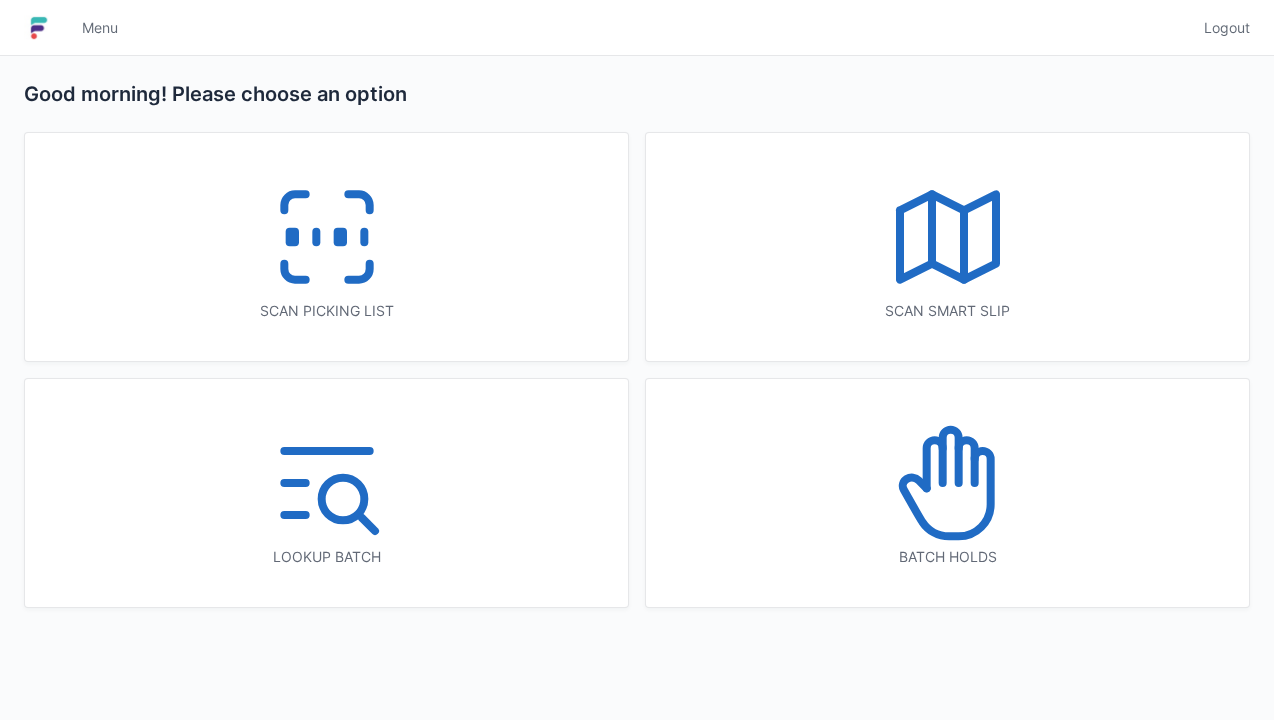scroll, scrollTop: 0, scrollLeft: 0, axis: both 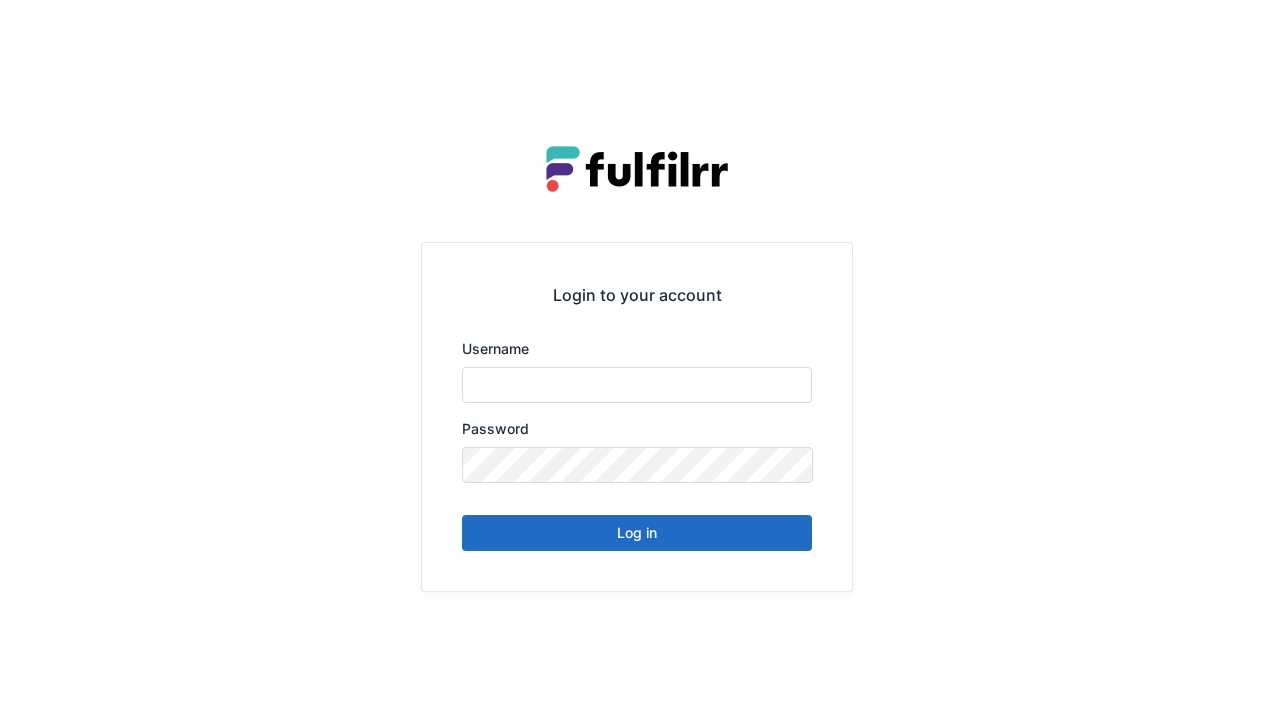 type on "******" 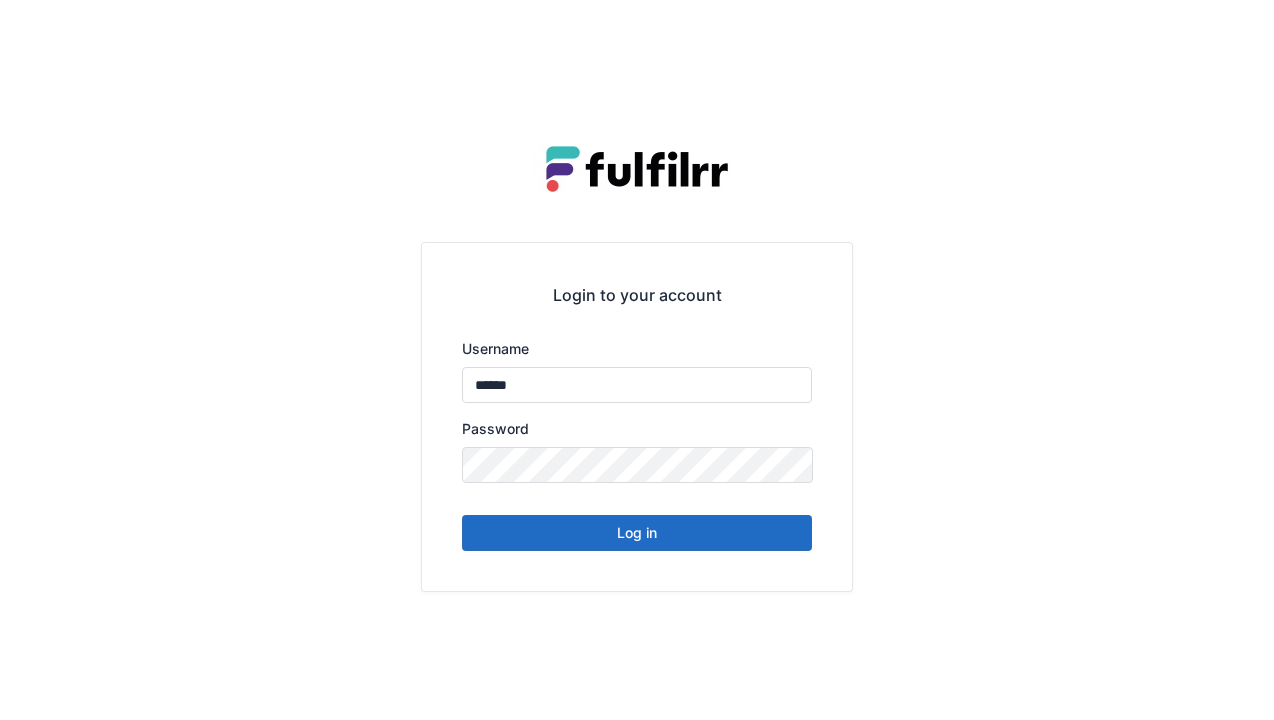 click on "Log in" at bounding box center (637, 533) 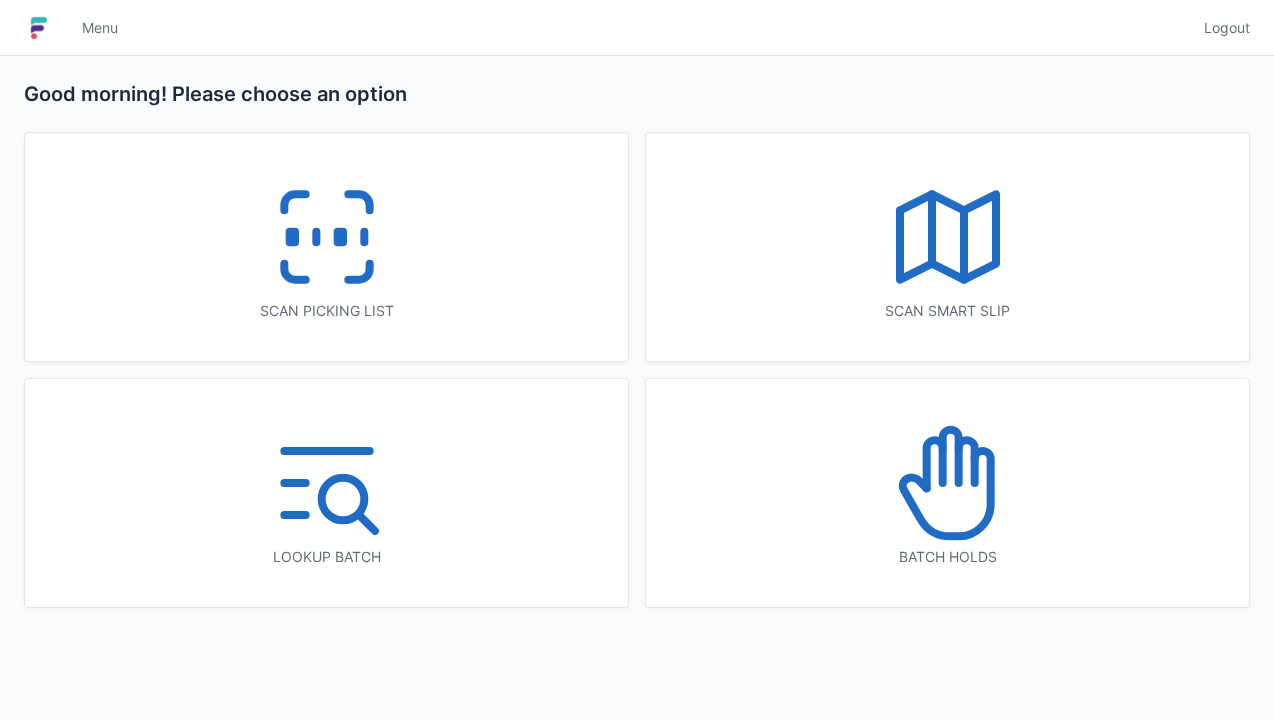 scroll, scrollTop: 0, scrollLeft: 0, axis: both 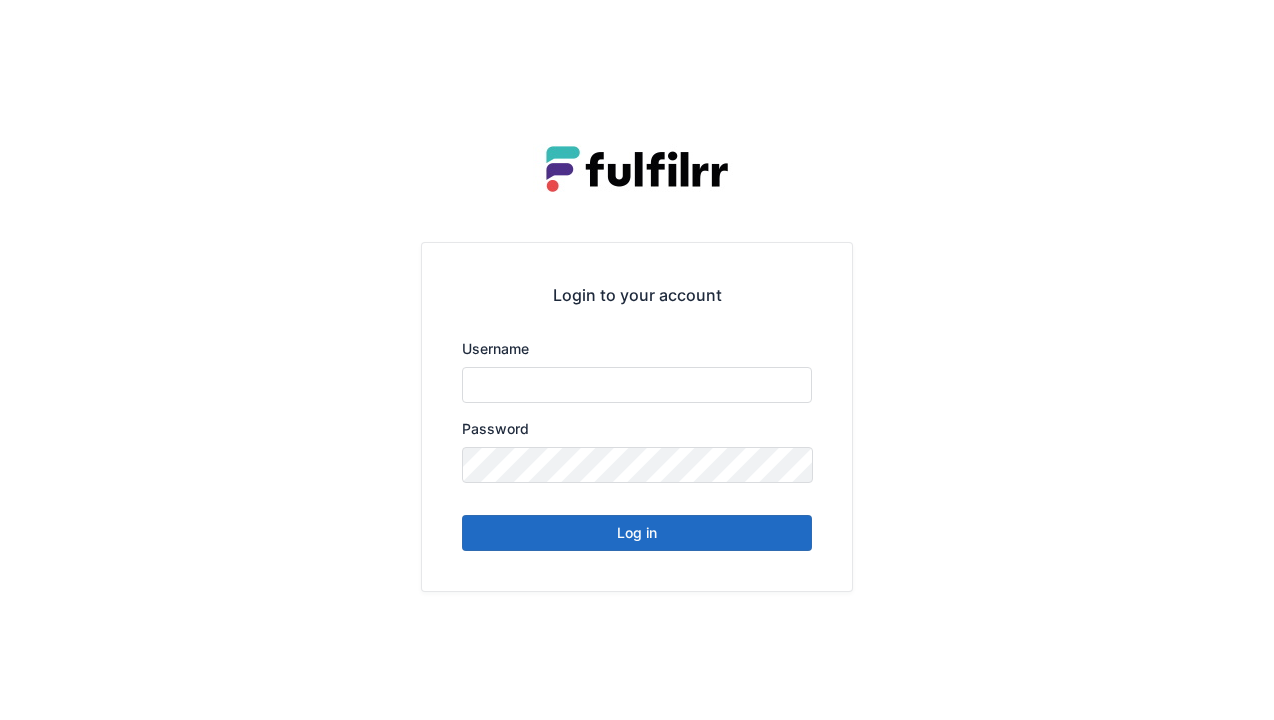 type on "******" 